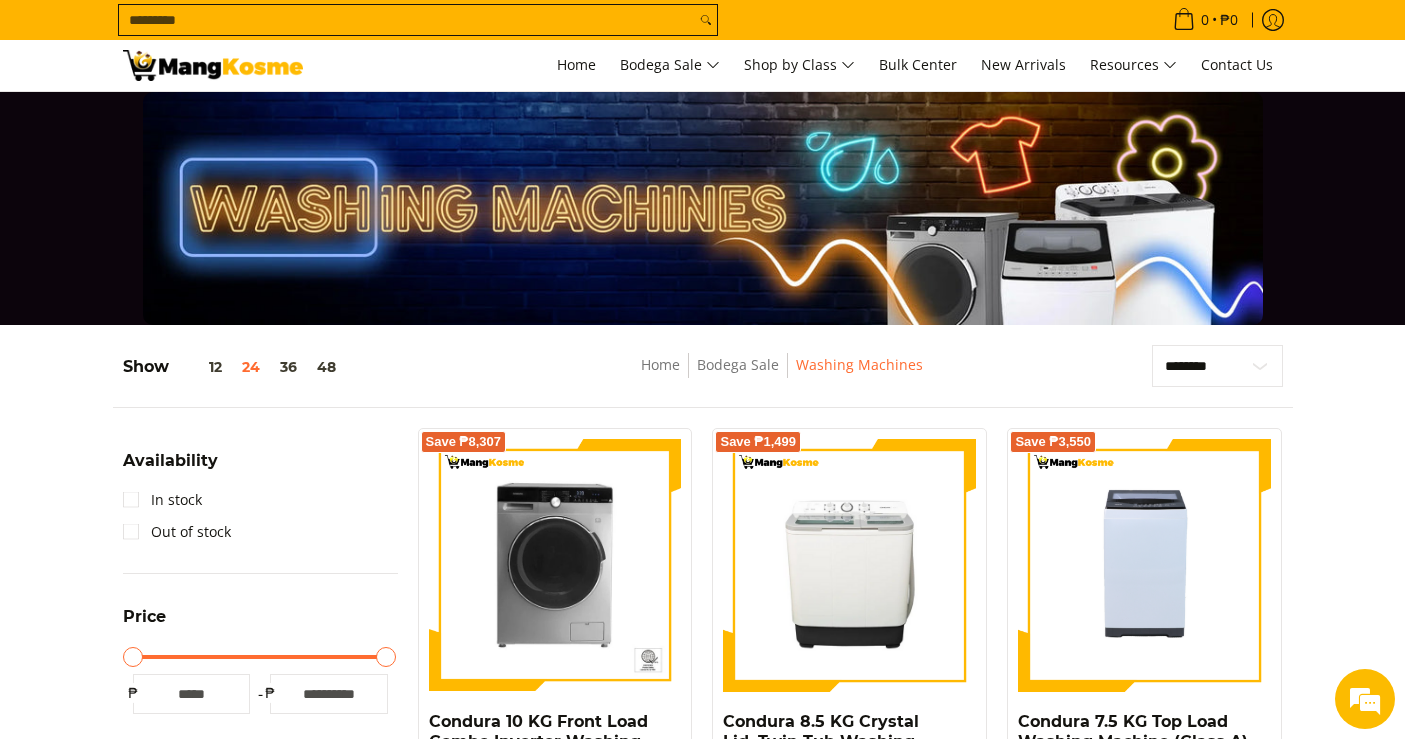 scroll, scrollTop: 111, scrollLeft: 0, axis: vertical 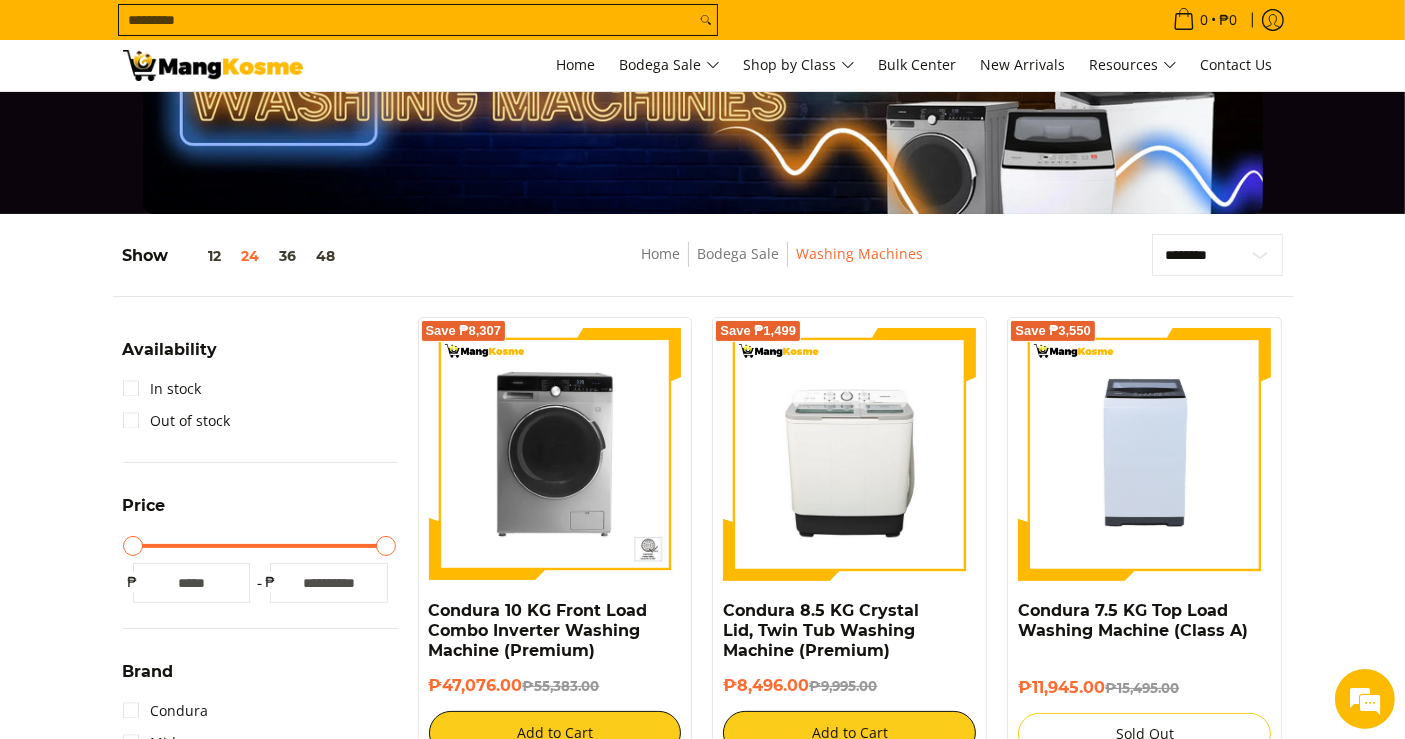 click on "Search..." at bounding box center [407, 20] 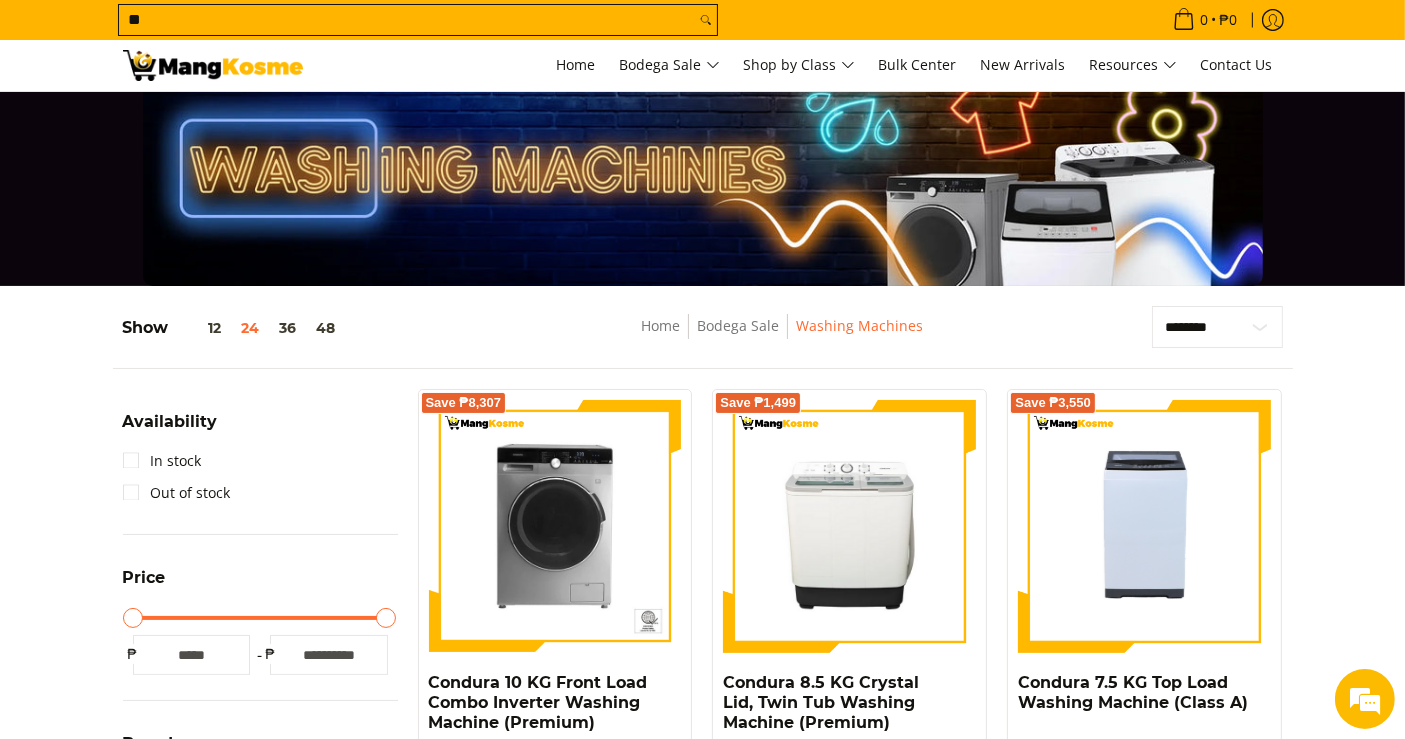 scroll, scrollTop: 0, scrollLeft: 0, axis: both 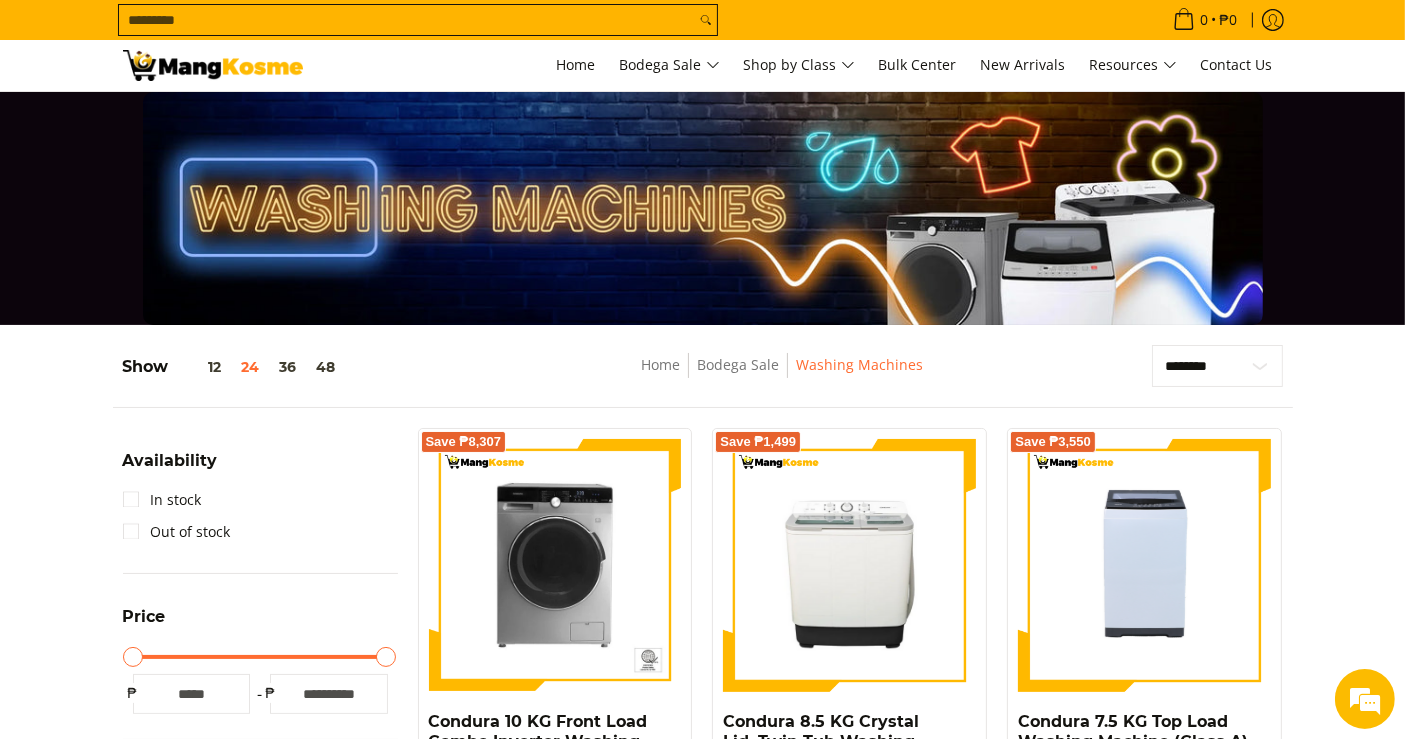 click on "0
Log in
Create an Account" at bounding box center (702, 65) 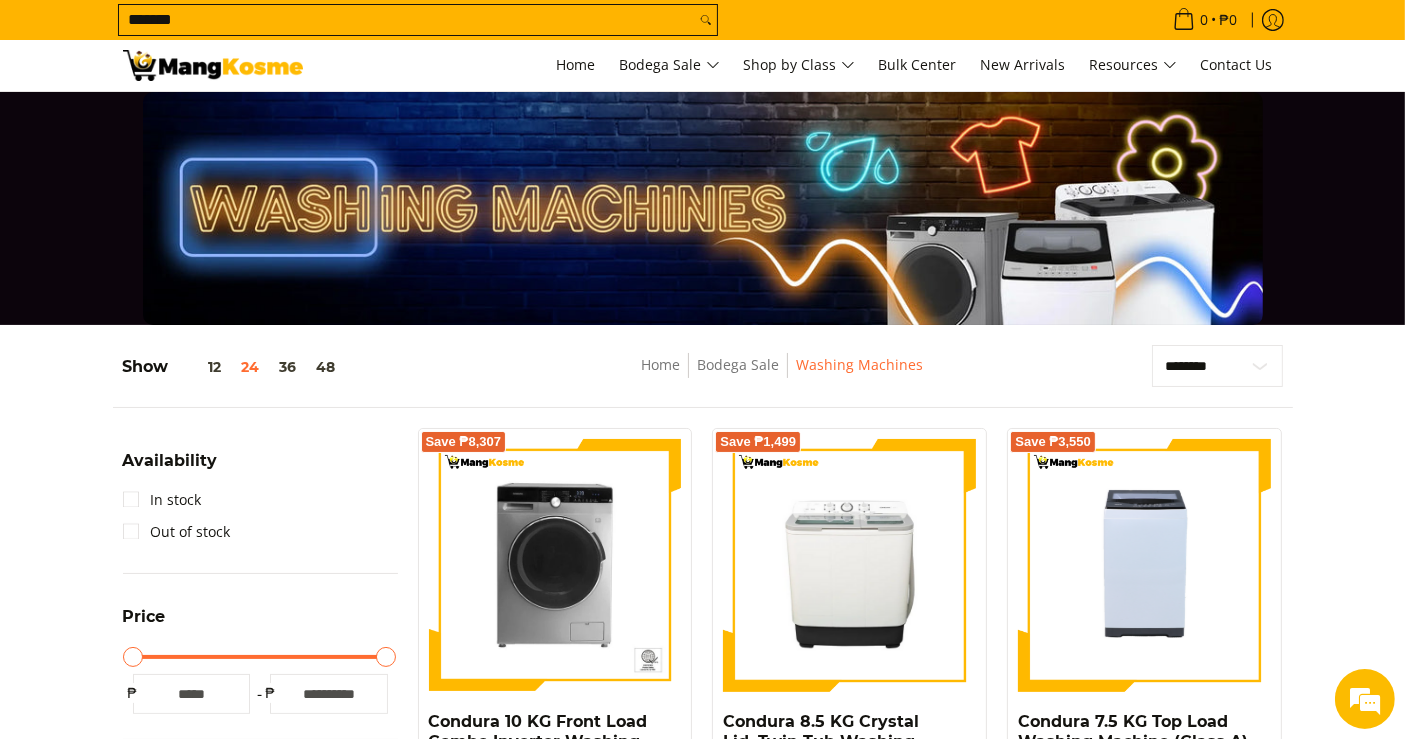 type on "*******" 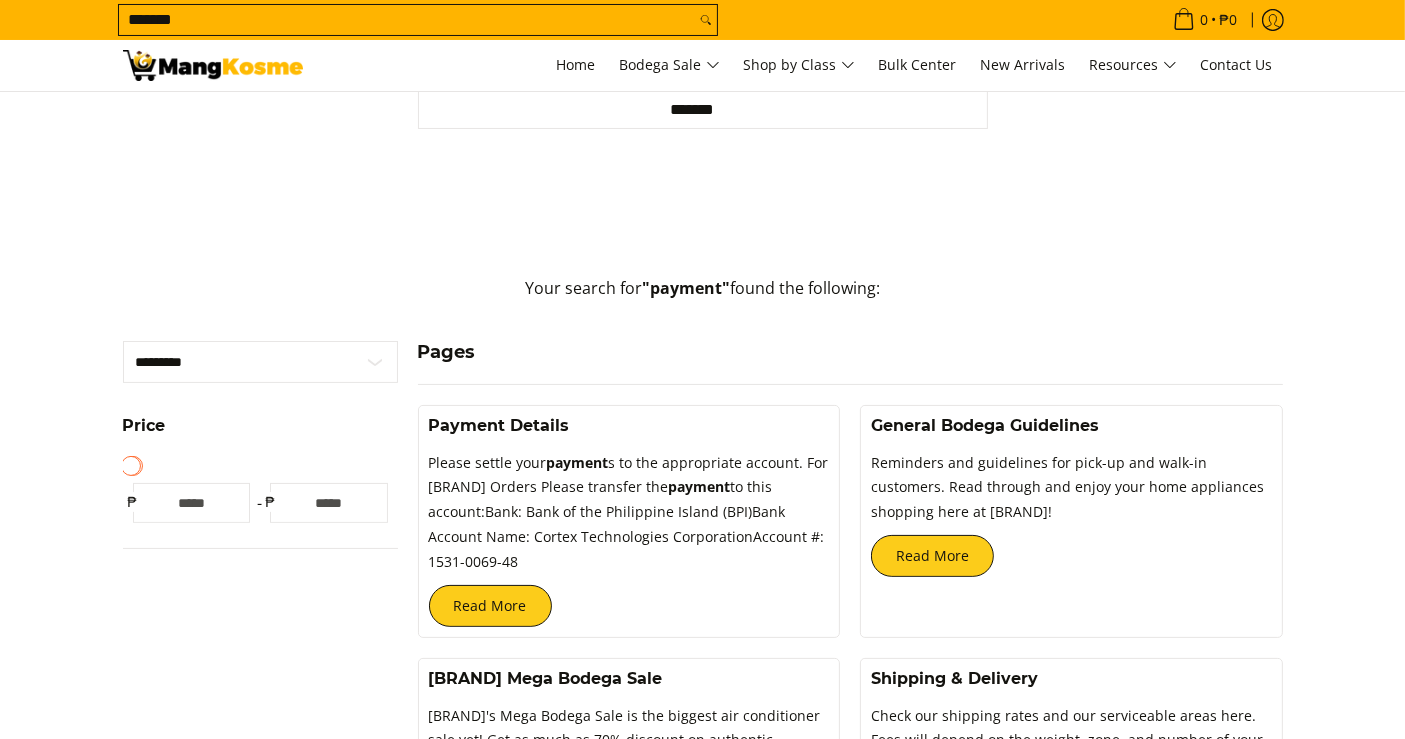 scroll, scrollTop: 444, scrollLeft: 0, axis: vertical 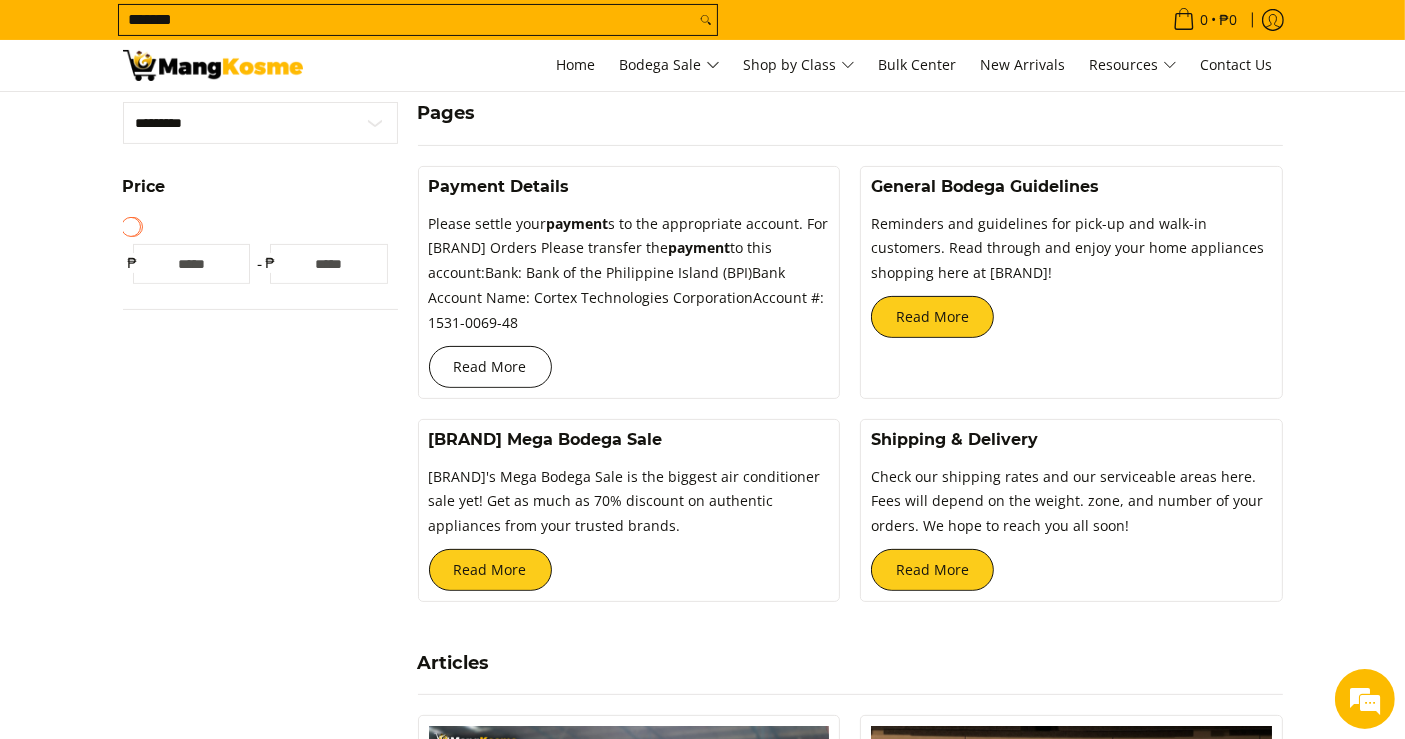 click on "Read More" at bounding box center [490, 367] 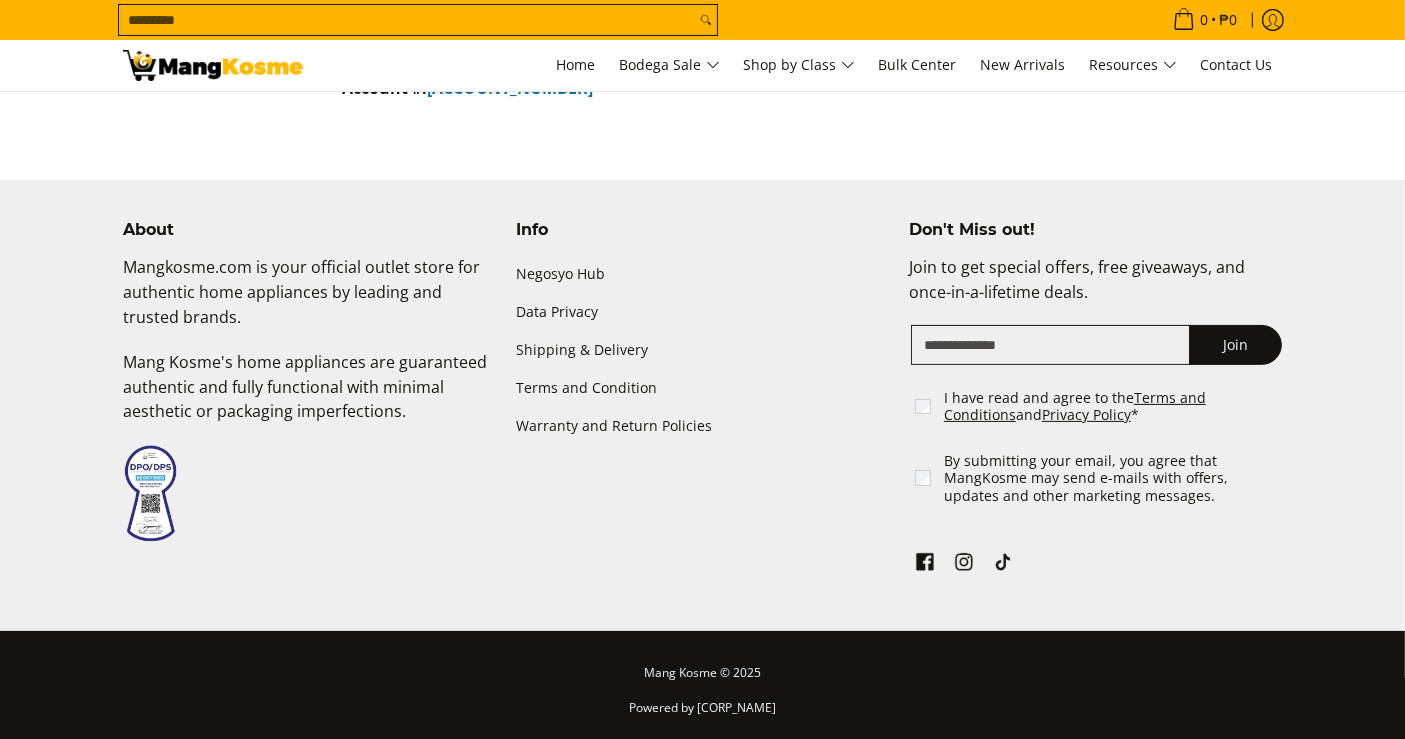 scroll, scrollTop: 0, scrollLeft: 0, axis: both 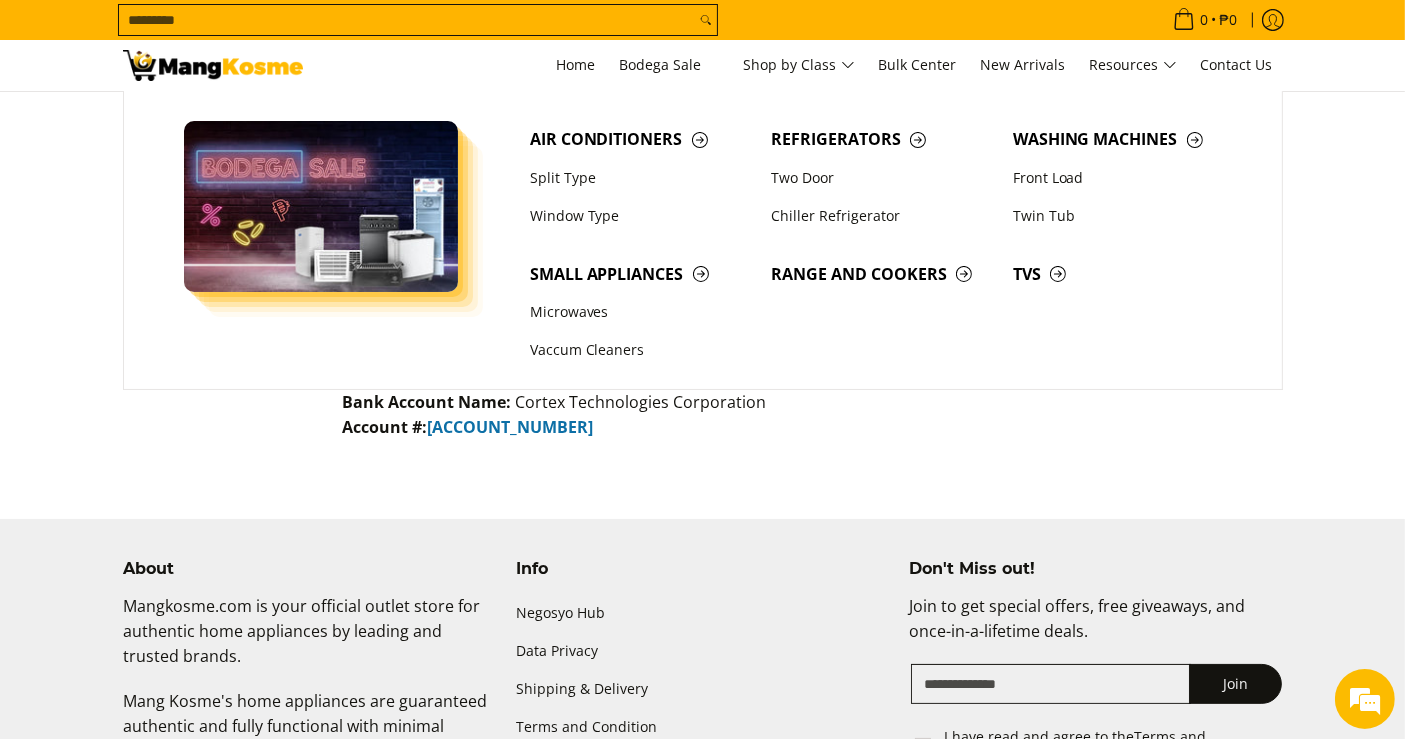 click on "Search..." at bounding box center [407, 20] 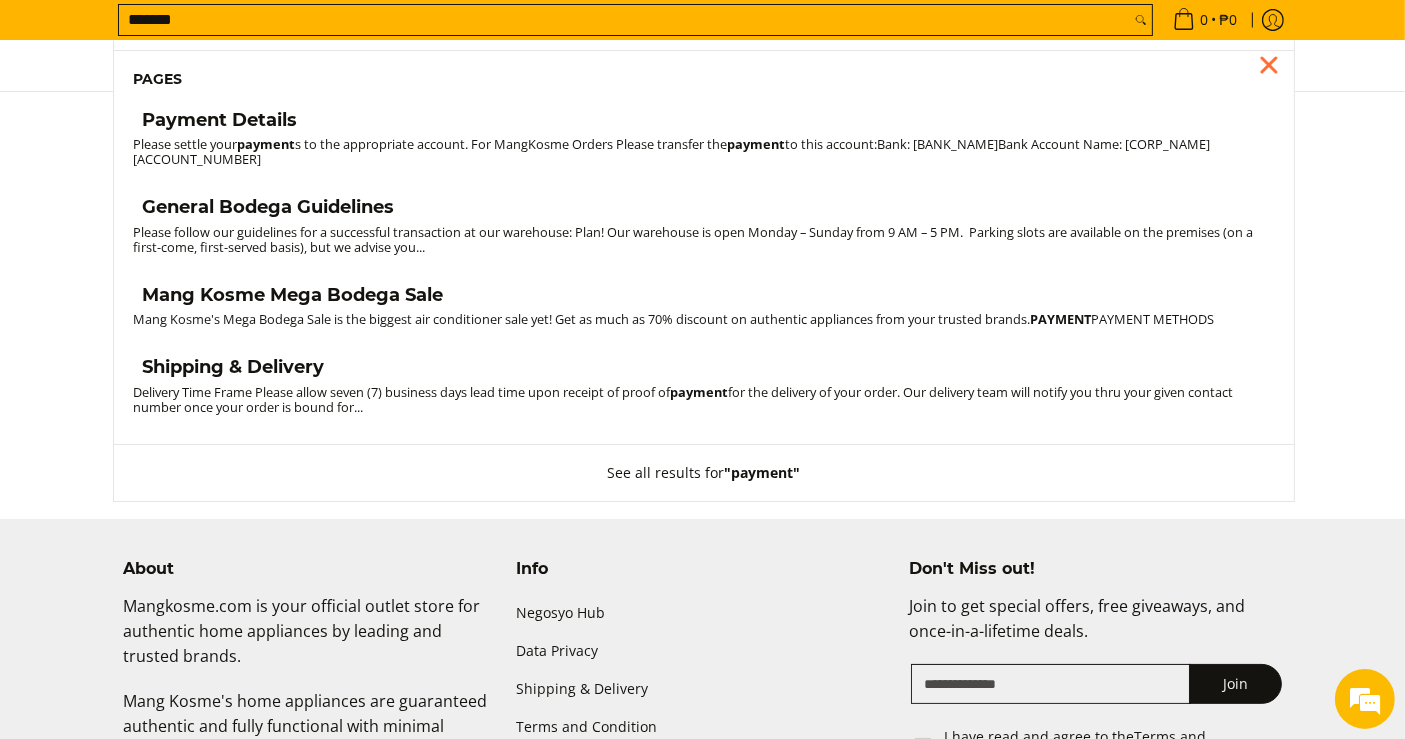 type on "*******" 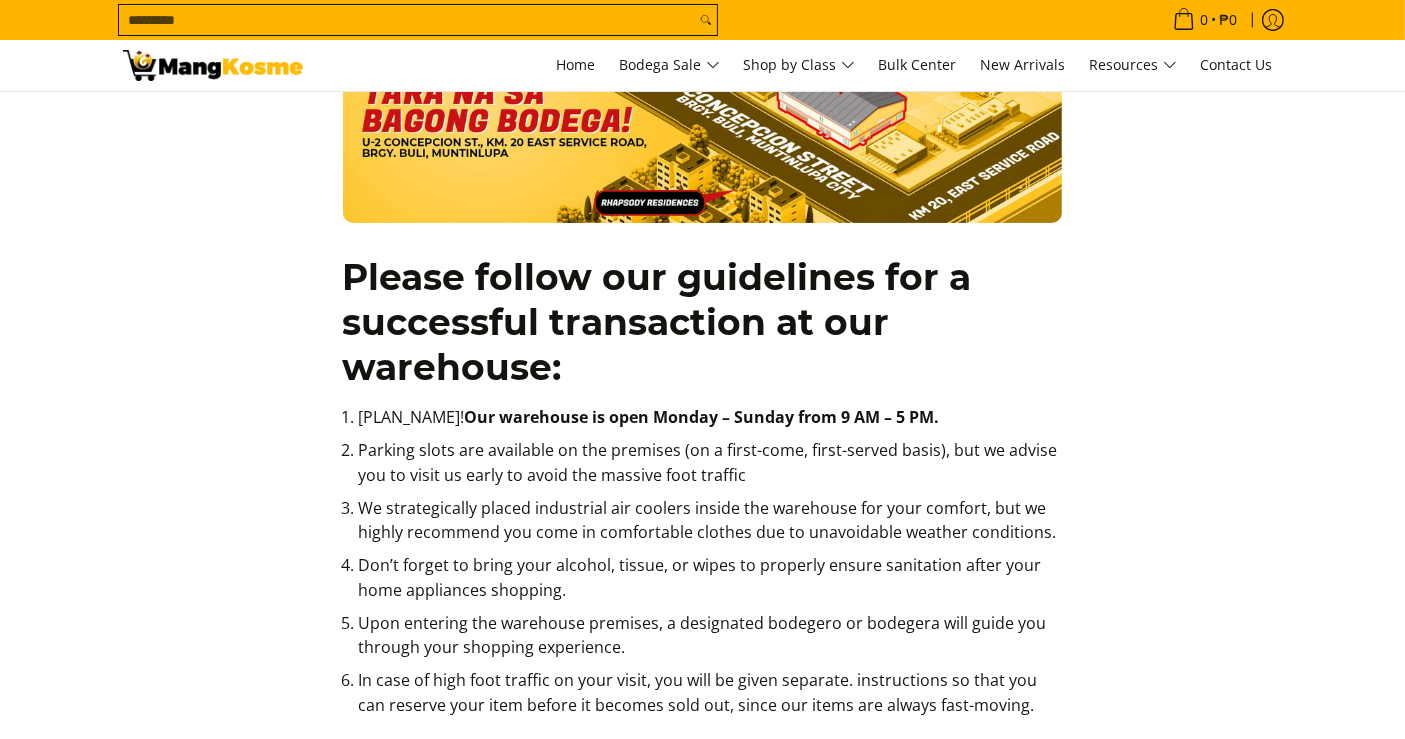 scroll, scrollTop: 0, scrollLeft: 0, axis: both 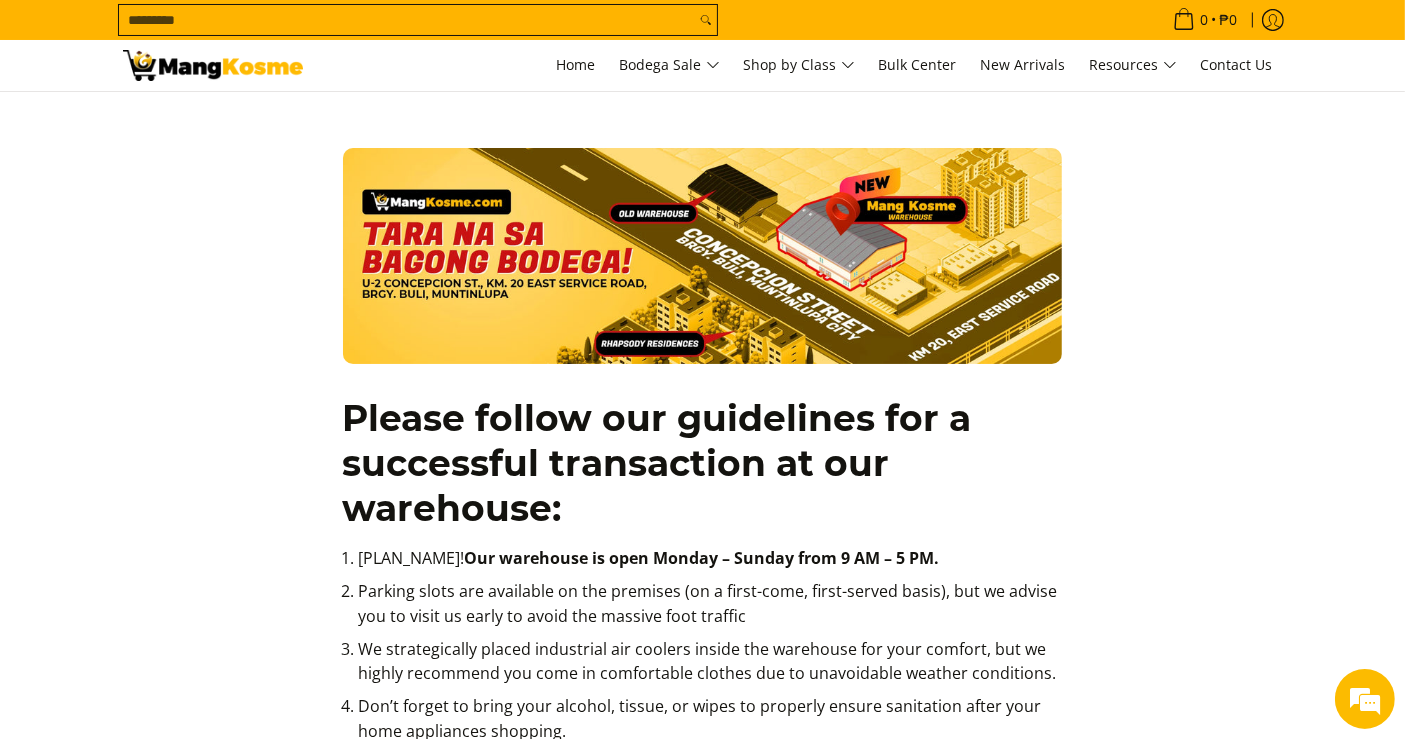 click on "Search..." at bounding box center (407, 20) 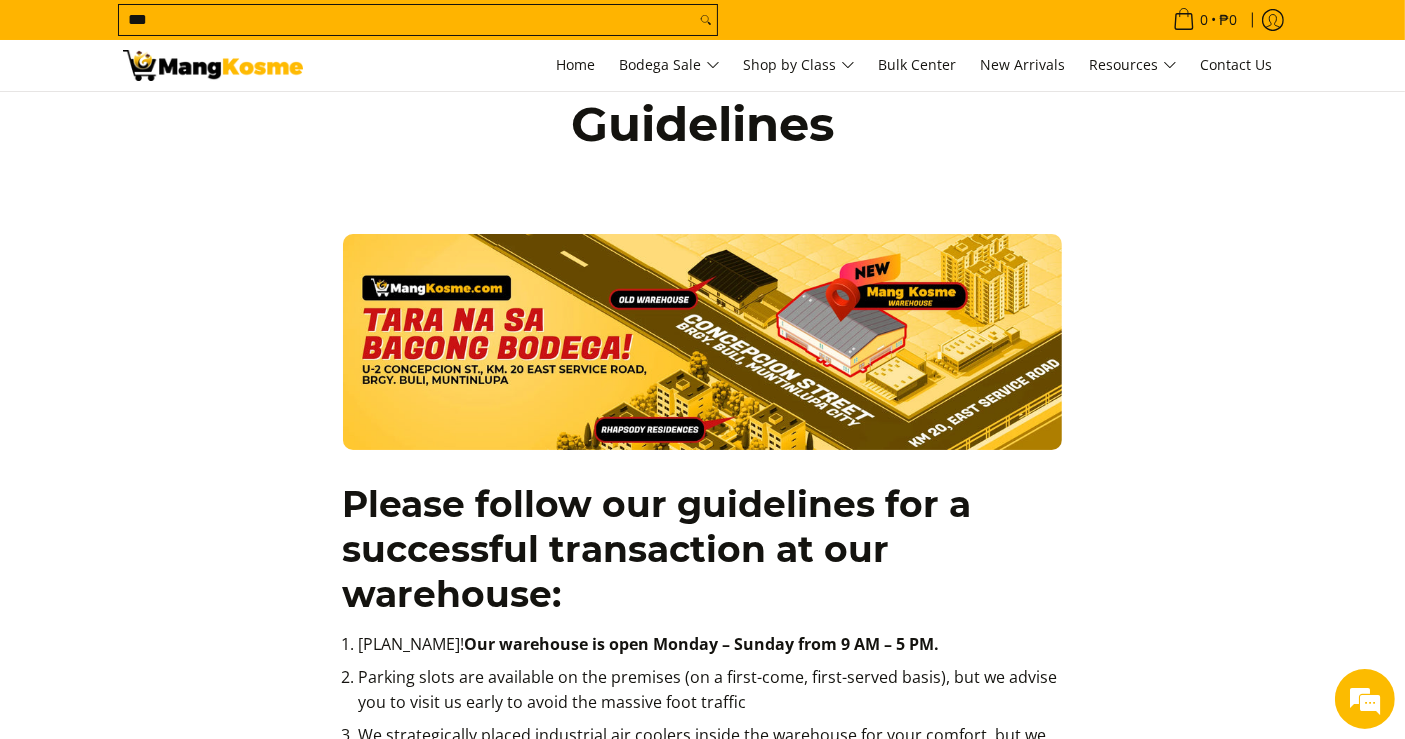 scroll, scrollTop: 0, scrollLeft: 0, axis: both 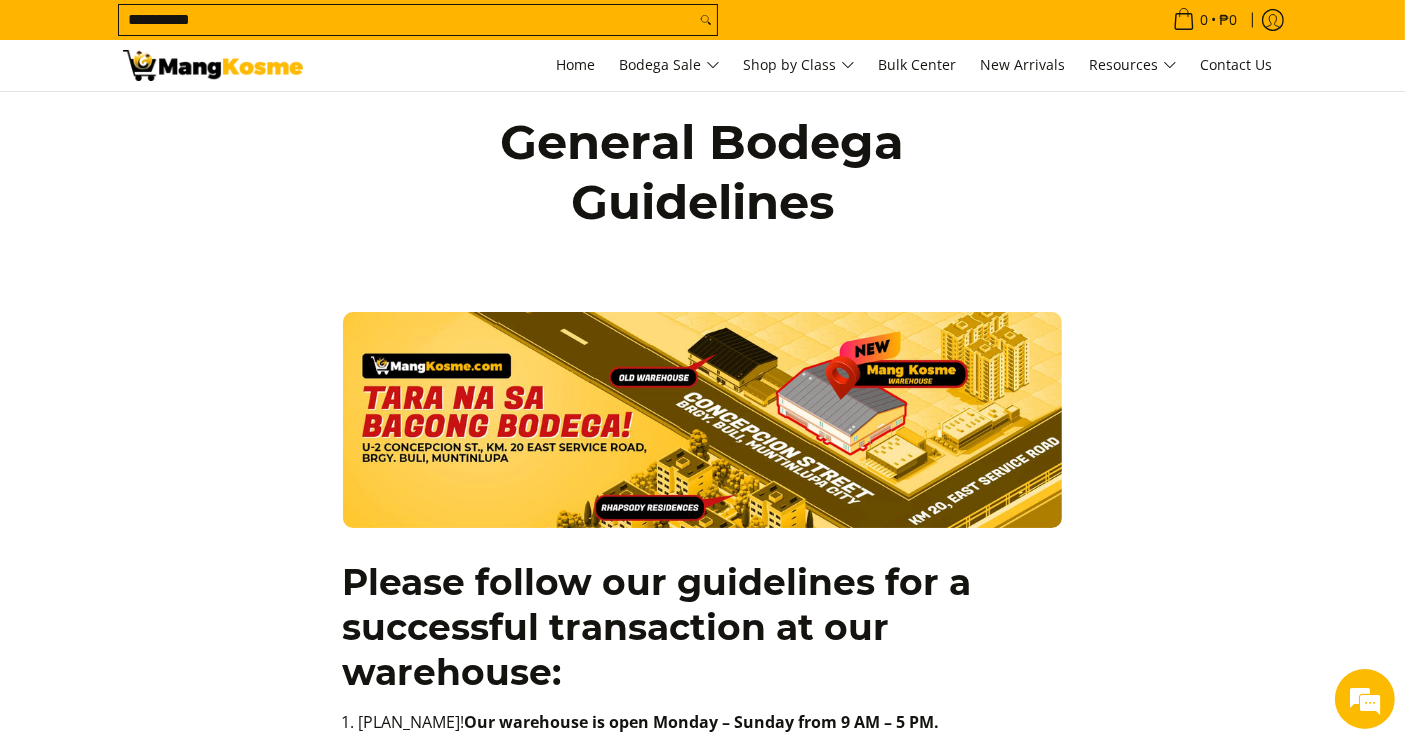 type on "**********" 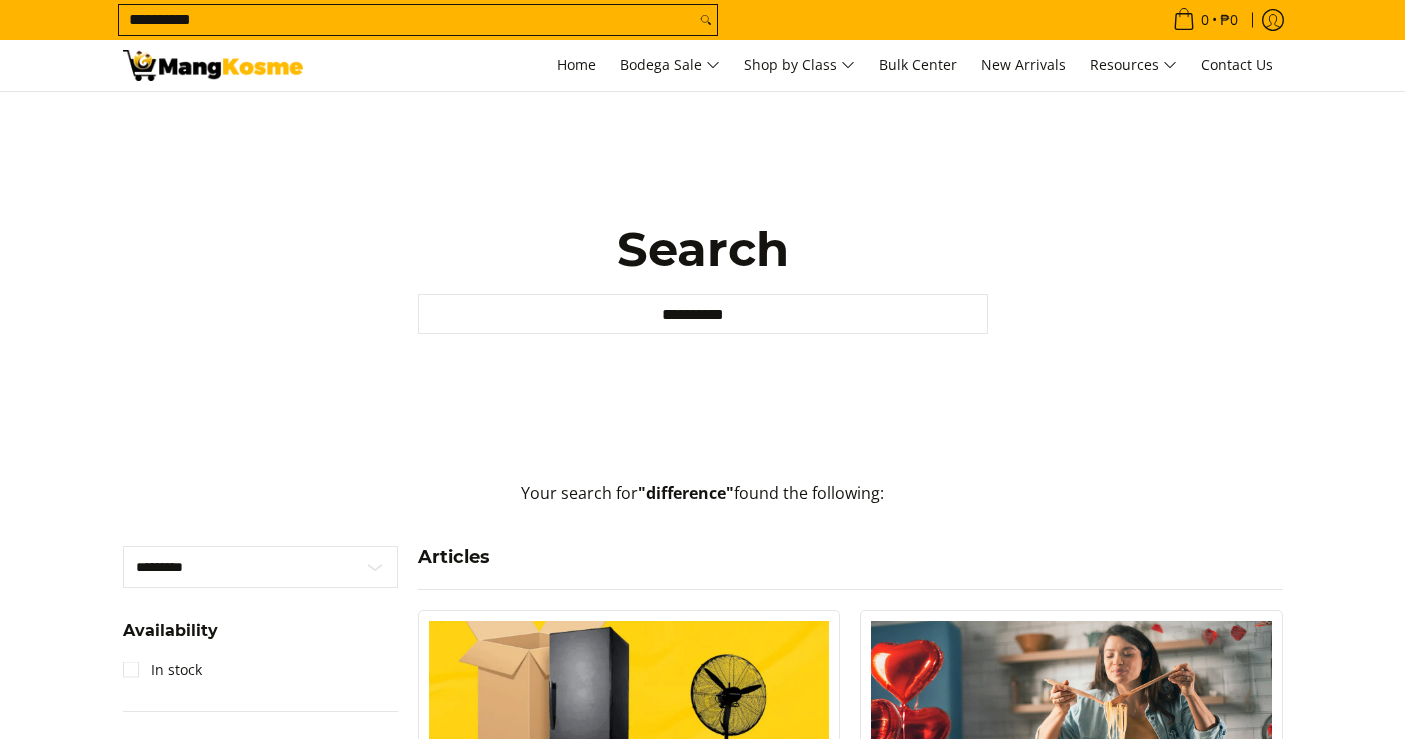 scroll, scrollTop: 311, scrollLeft: 0, axis: vertical 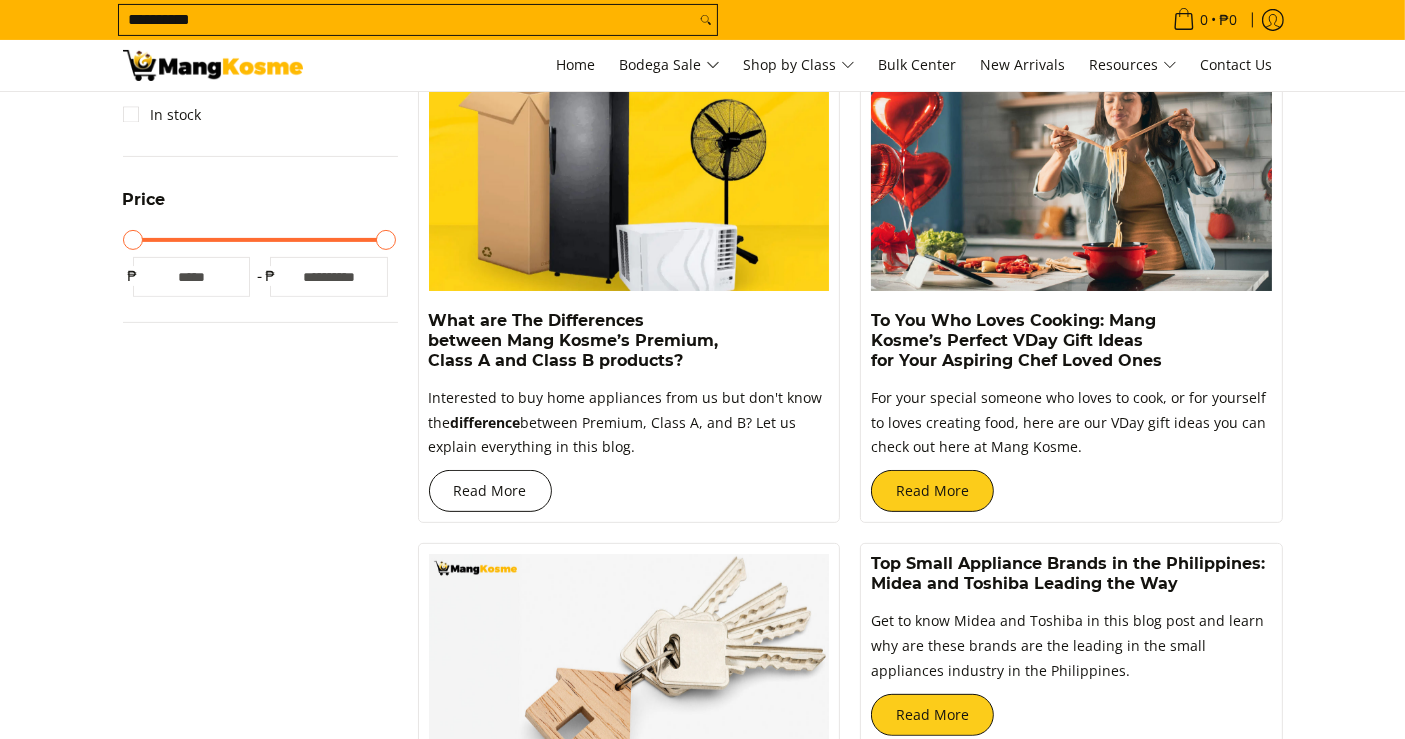 click on "Read More" at bounding box center (490, 491) 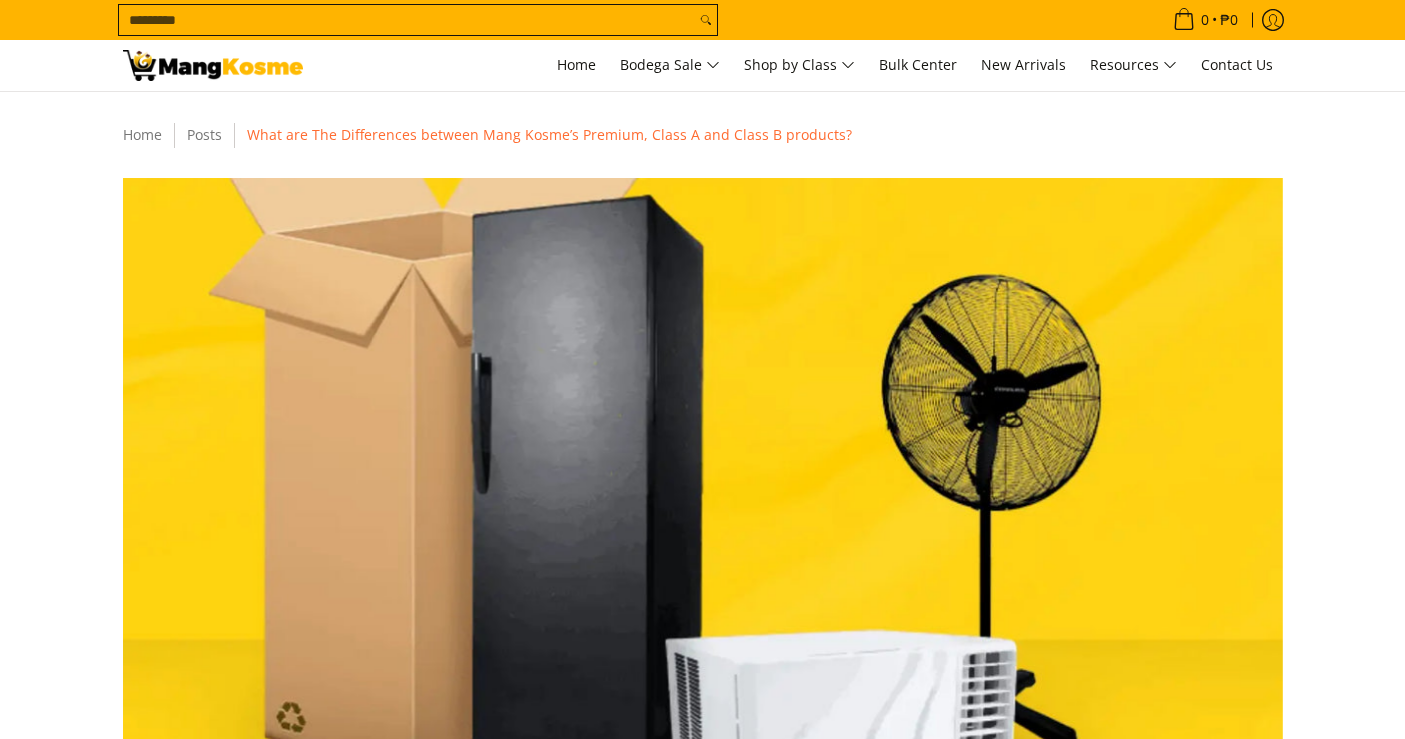 scroll, scrollTop: 617, scrollLeft: 0, axis: vertical 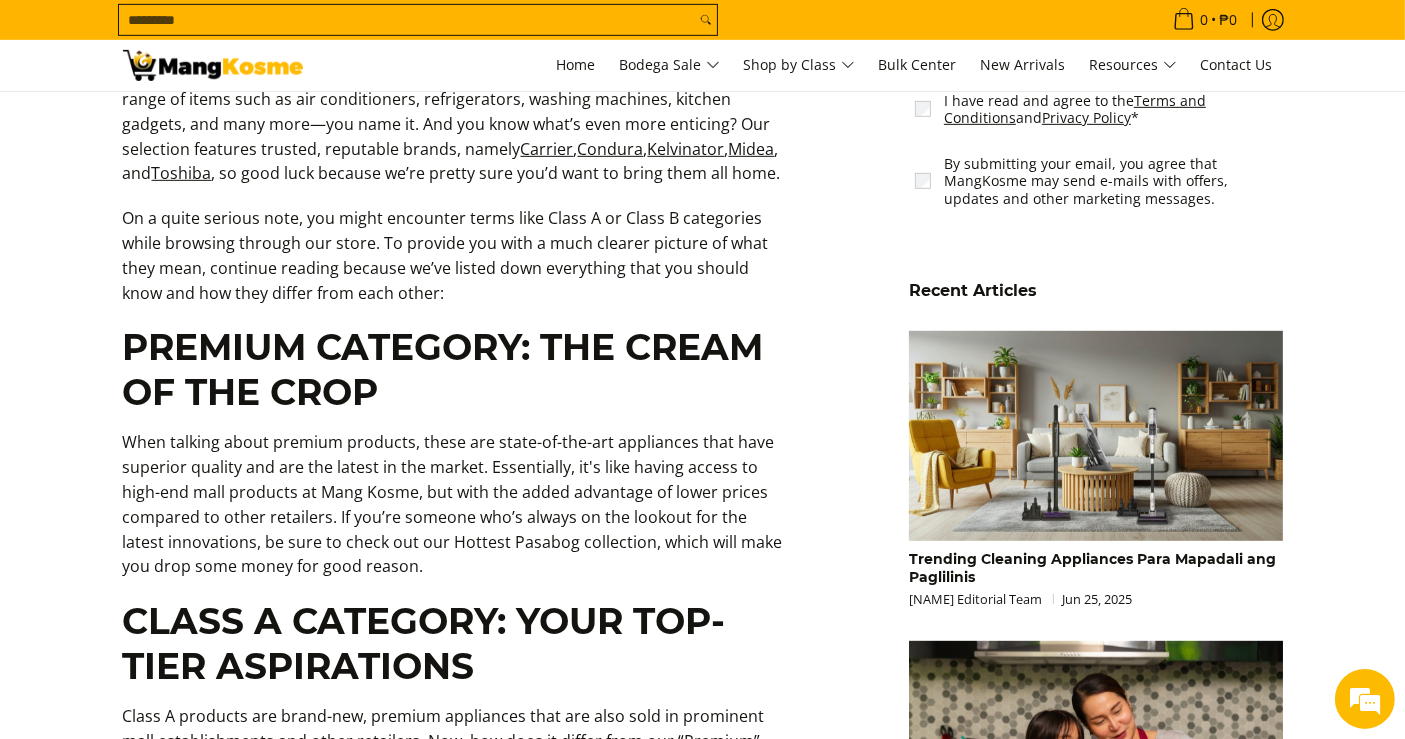 click on "When talking about premium products, these are state-of-the-art appliances that have superior quality and are the latest in the market. Essentially, it's like having access to high-end mall products at Mang Kosme, but with the added advantage of lower prices compared to other retailers. If you’re someone who’s always on the lookout for the latest innovations, be sure to check out our Hottest Pasabog collection, which will make you drop some money for good reason." at bounding box center (457, 514) 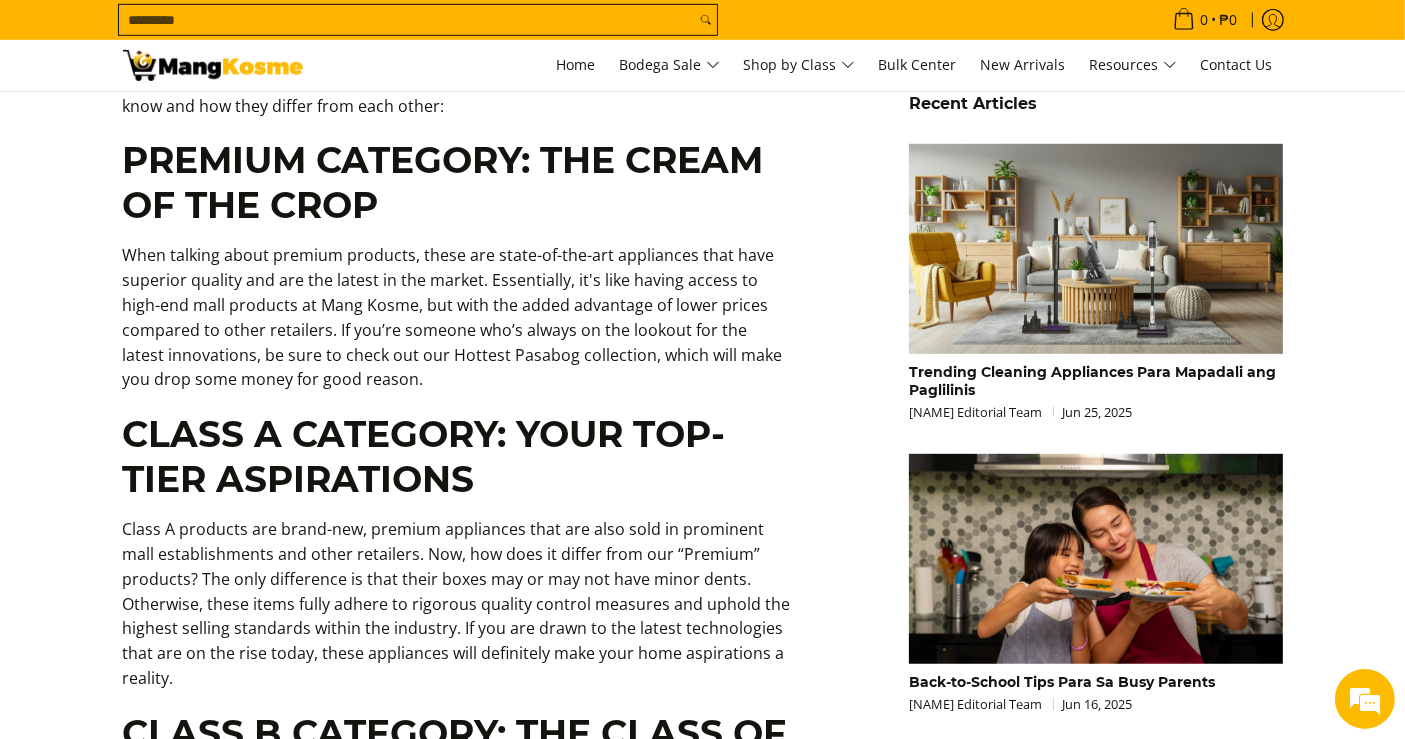 scroll, scrollTop: 1333, scrollLeft: 0, axis: vertical 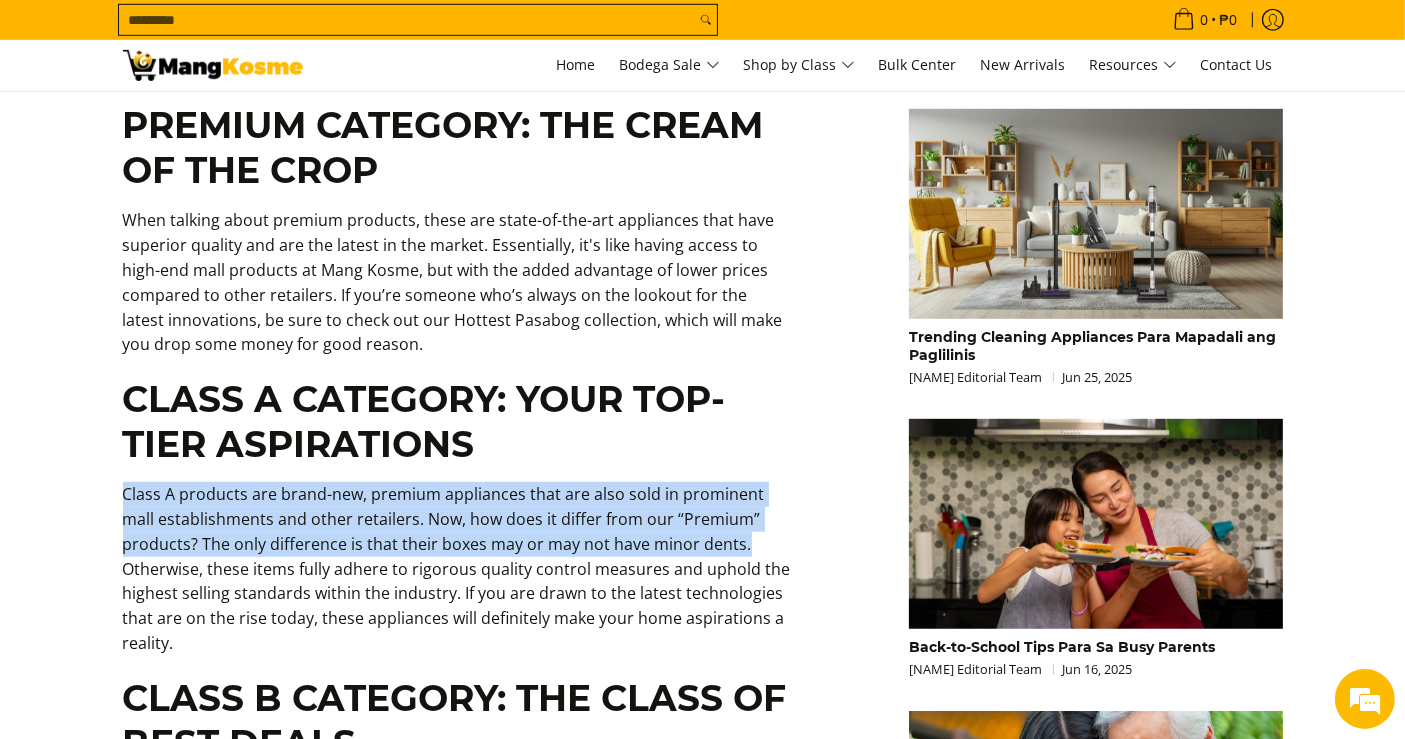 drag, startPoint x: 123, startPoint y: 498, endPoint x: 774, endPoint y: 549, distance: 652.9946 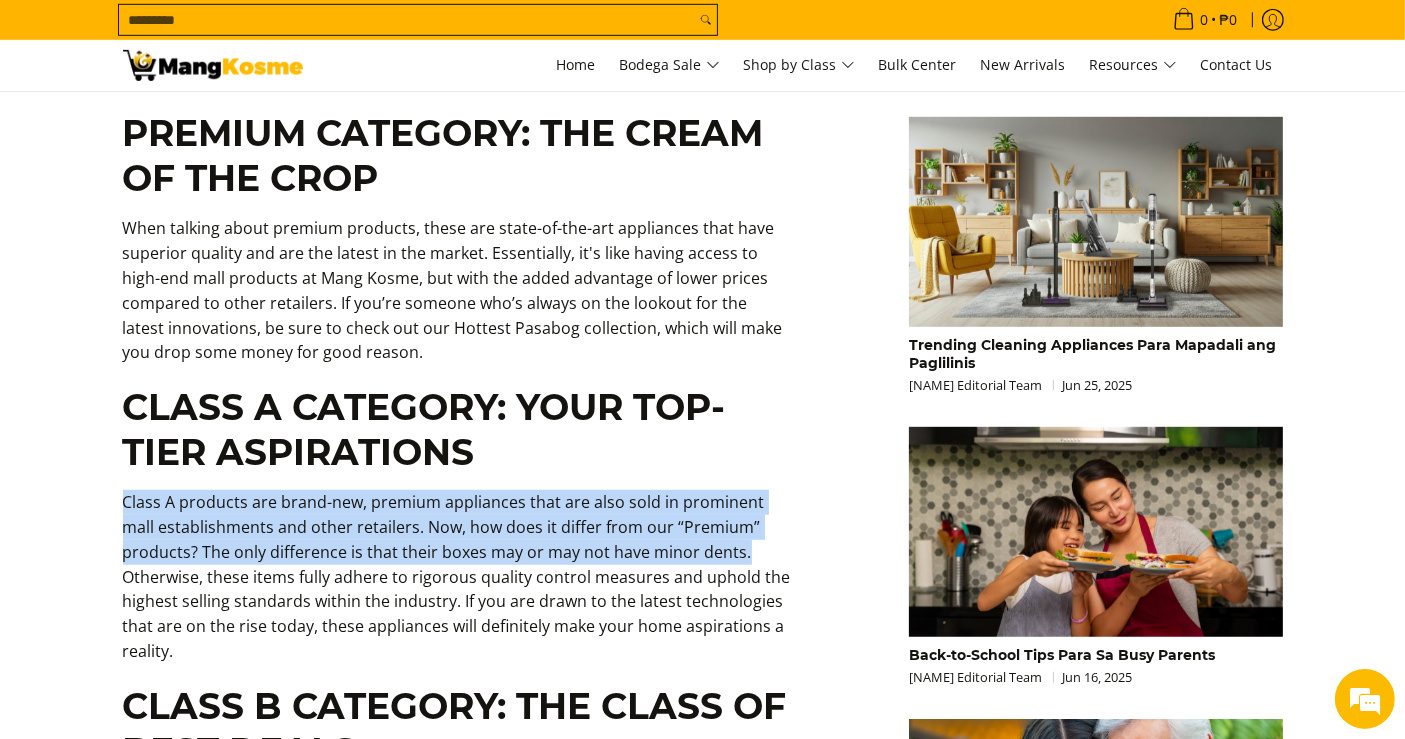 scroll, scrollTop: 1444, scrollLeft: 0, axis: vertical 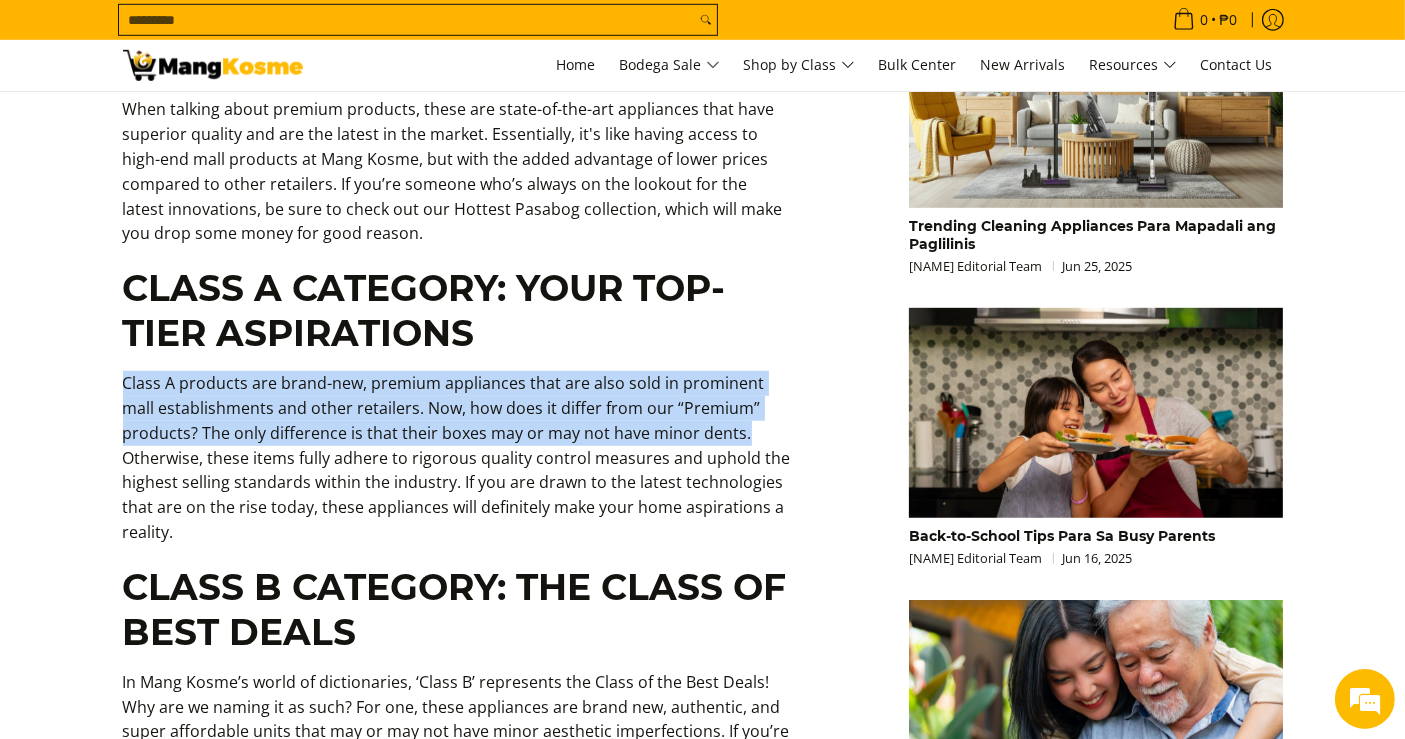 click on "Class A products are brand-new, premium appliances that are also sold in prominent mall establishments and other retailers. Now, how does it differ from our “Premium” products? The only difference is that their boxes may or may not have minor dents. Otherwise, these items fully adhere to rigorous quality control measures and uphold the highest selling standards within the industry. If you are drawn to the latest technologies that are on the rise today, these appliances will definitely make your home aspirations a reality." at bounding box center [457, 468] 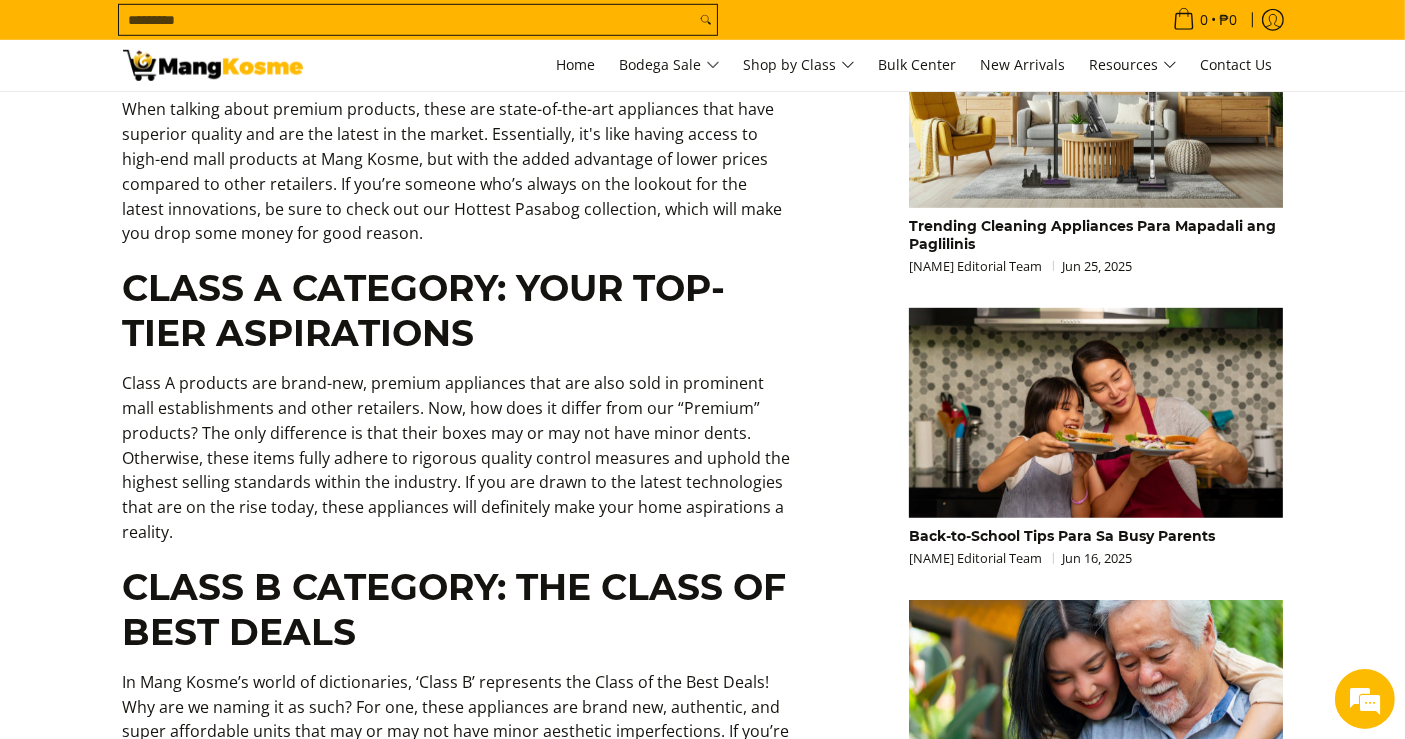 click on "Class A products are brand-new, premium appliances that are also sold in prominent mall establishments and other retailers. Now, how does it differ from our “Premium” products? The only difference is that their boxes may or may not have minor dents. Otherwise, these items fully adhere to rigorous quality control measures and uphold the highest selling standards within the industry. If you are drawn to the latest technologies that are on the rise today, these appliances will definitely make your home aspirations a reality." at bounding box center [457, 468] 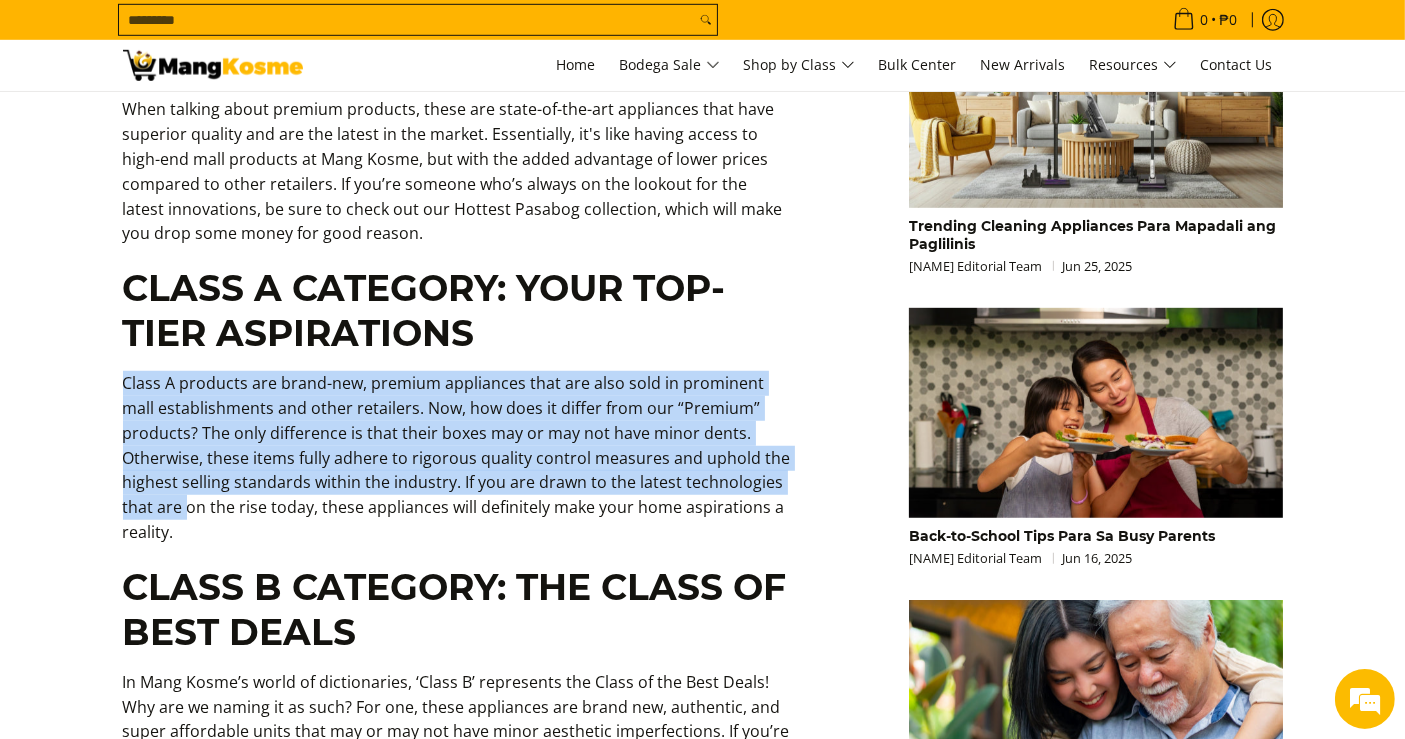 drag, startPoint x: 175, startPoint y: 476, endPoint x: 133, endPoint y: 430, distance: 62.289646 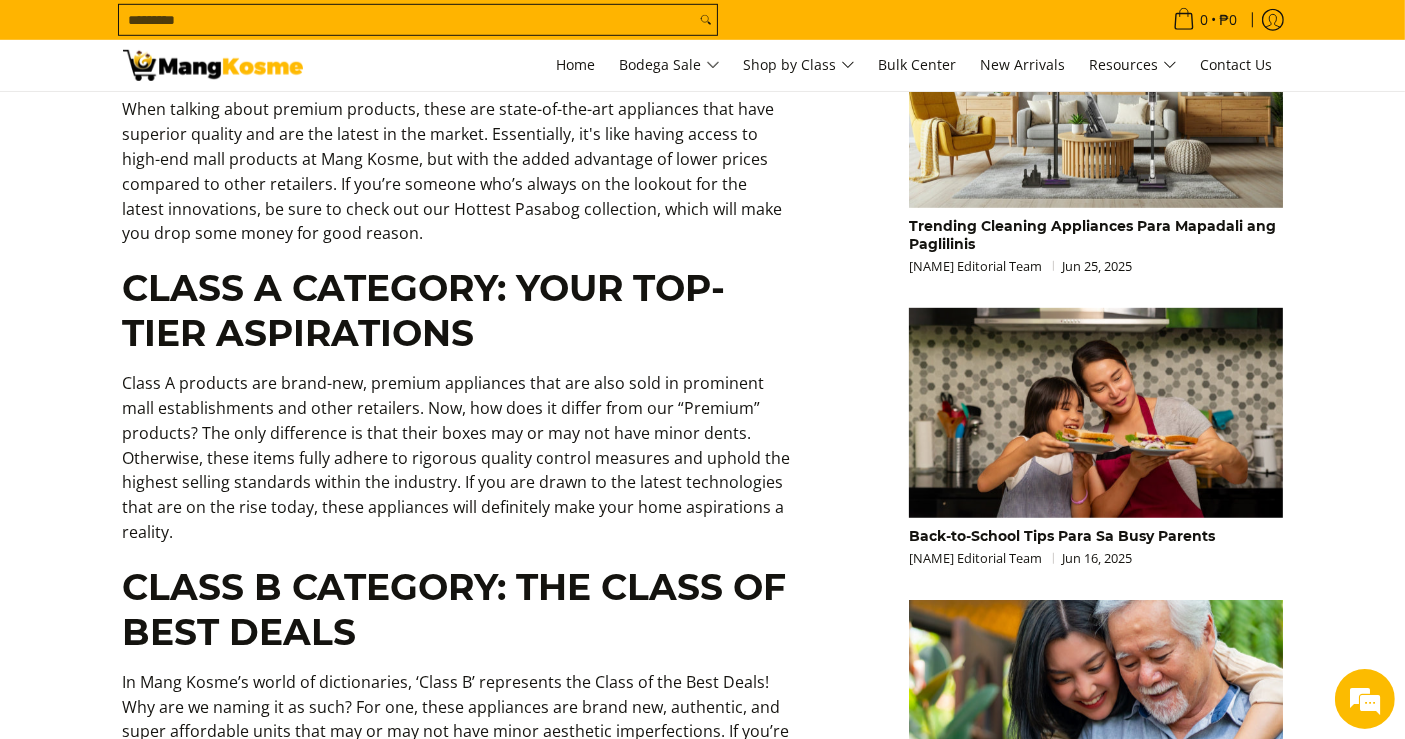 drag, startPoint x: 196, startPoint y: 575, endPoint x: 194, endPoint y: 547, distance: 28.071337 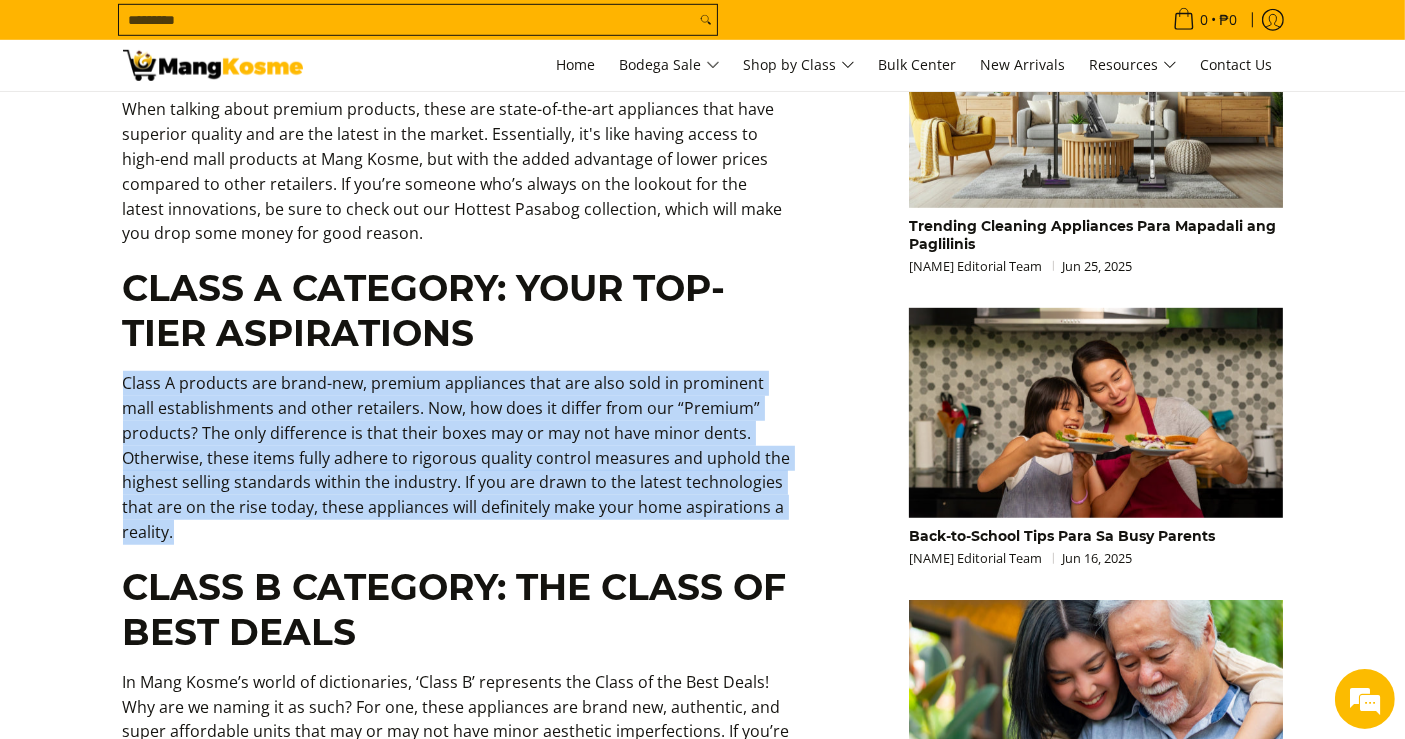 drag, startPoint x: 190, startPoint y: 534, endPoint x: 90, endPoint y: 378, distance: 185.29976 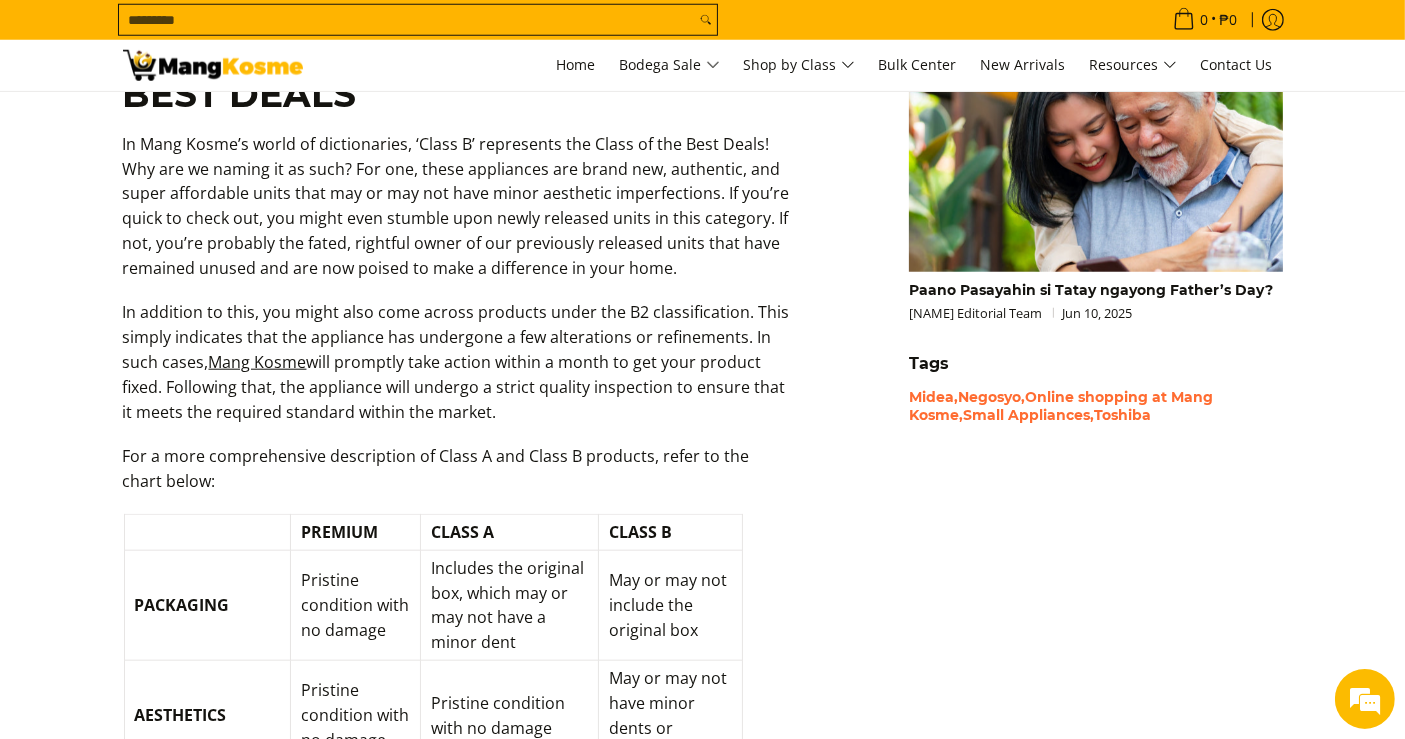 scroll, scrollTop: 2000, scrollLeft: 0, axis: vertical 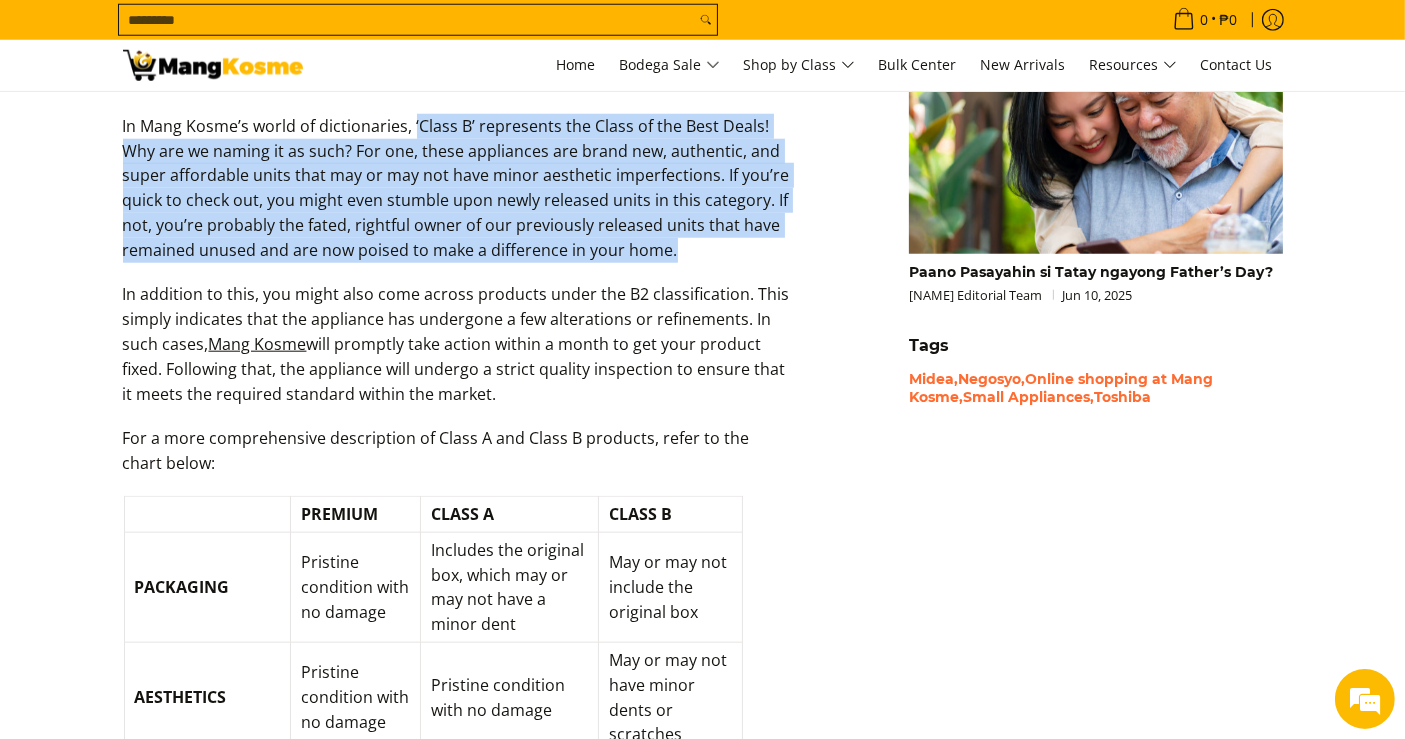 drag, startPoint x: 412, startPoint y: 130, endPoint x: 710, endPoint y: 253, distance: 322.3864 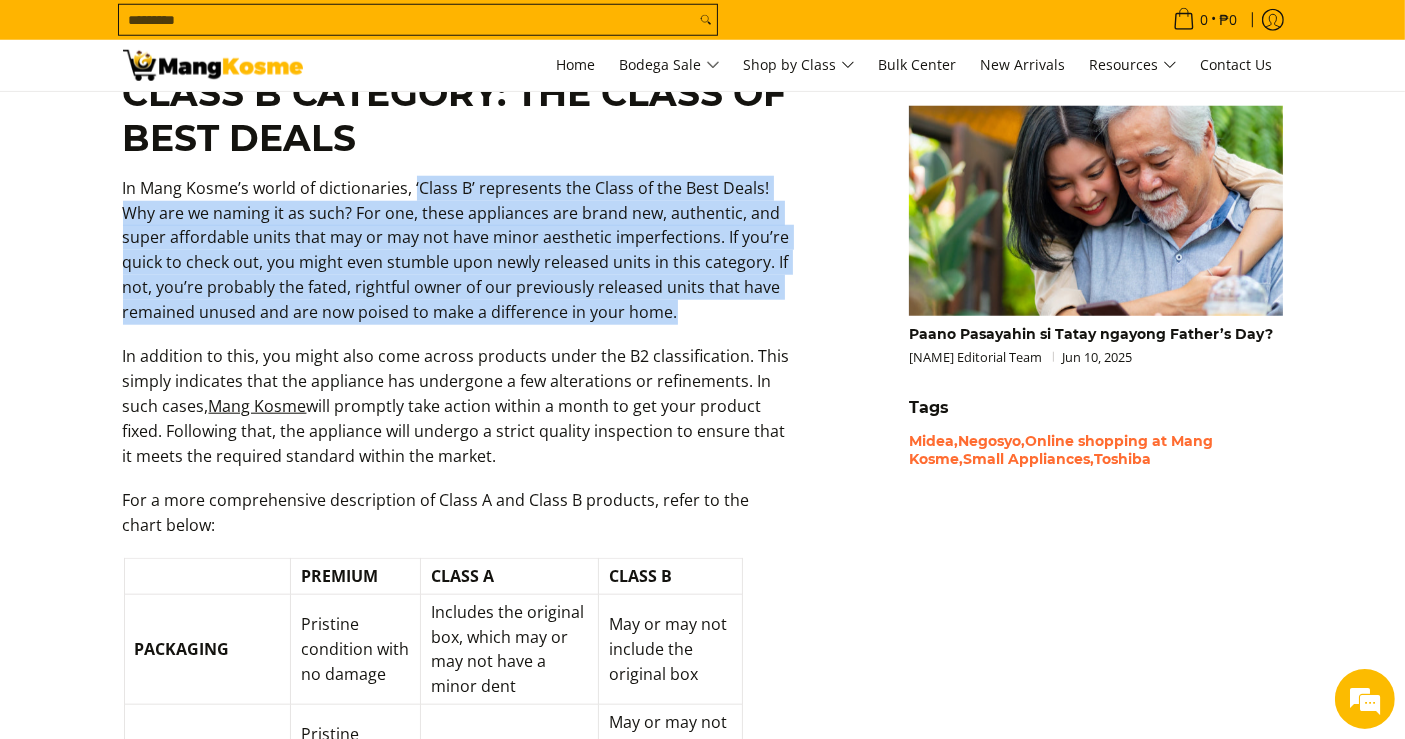 scroll, scrollTop: 1888, scrollLeft: 0, axis: vertical 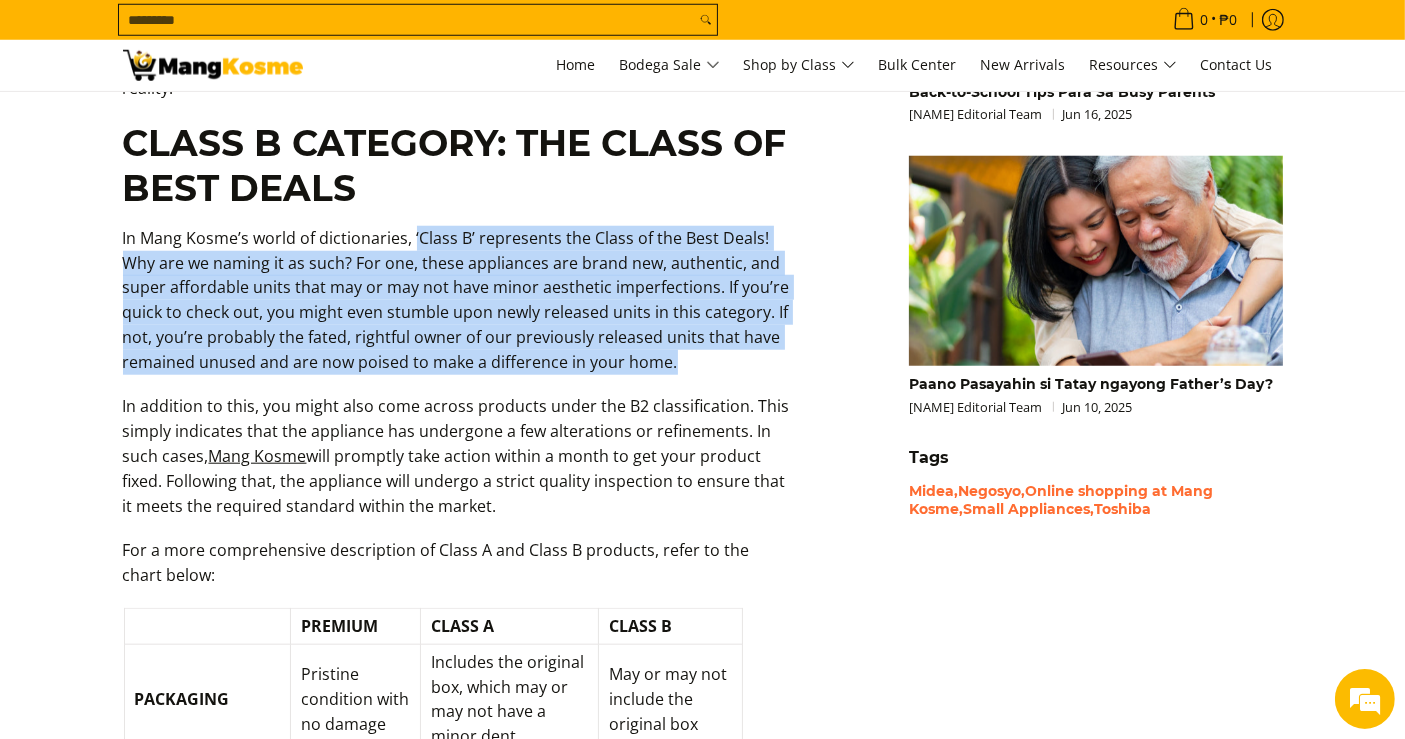 drag, startPoint x: 751, startPoint y: 406, endPoint x: 505, endPoint y: 506, distance: 265.5485 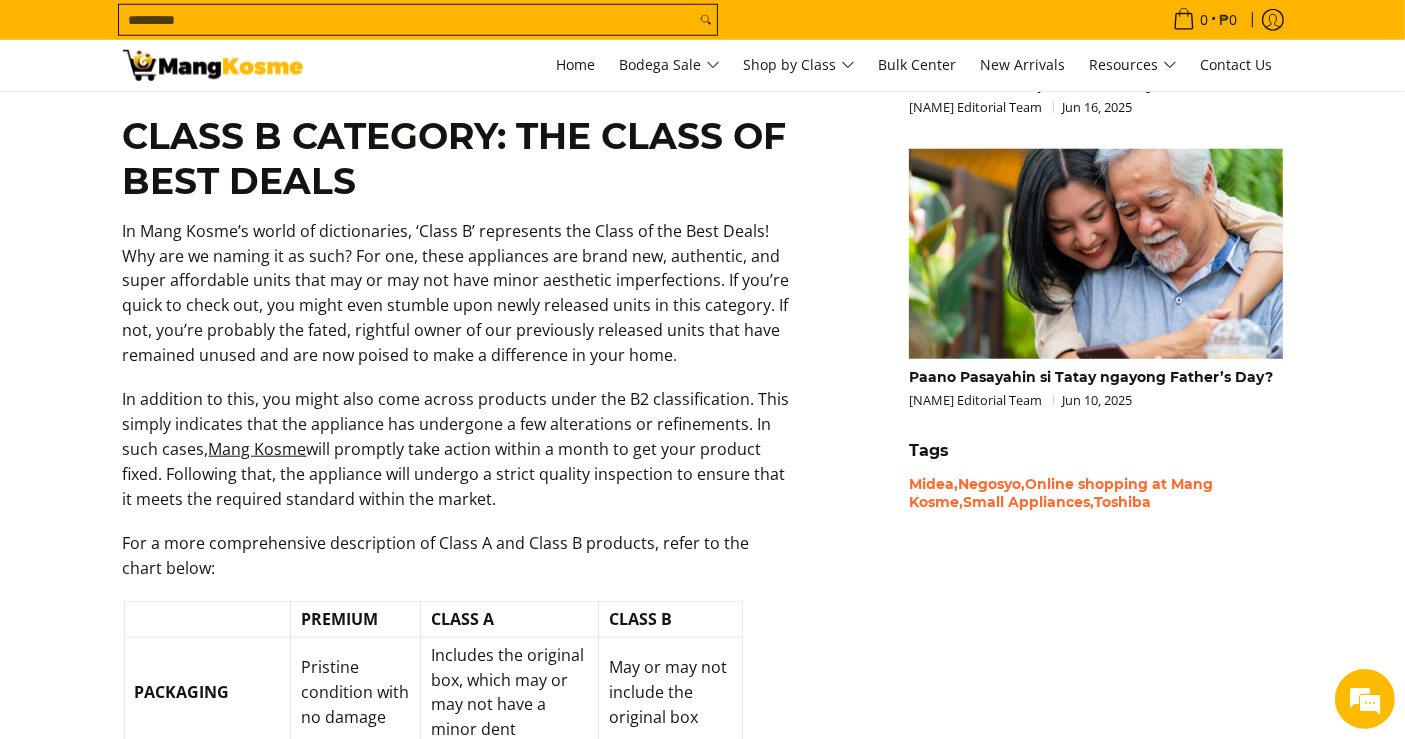 scroll, scrollTop: 1888, scrollLeft: 0, axis: vertical 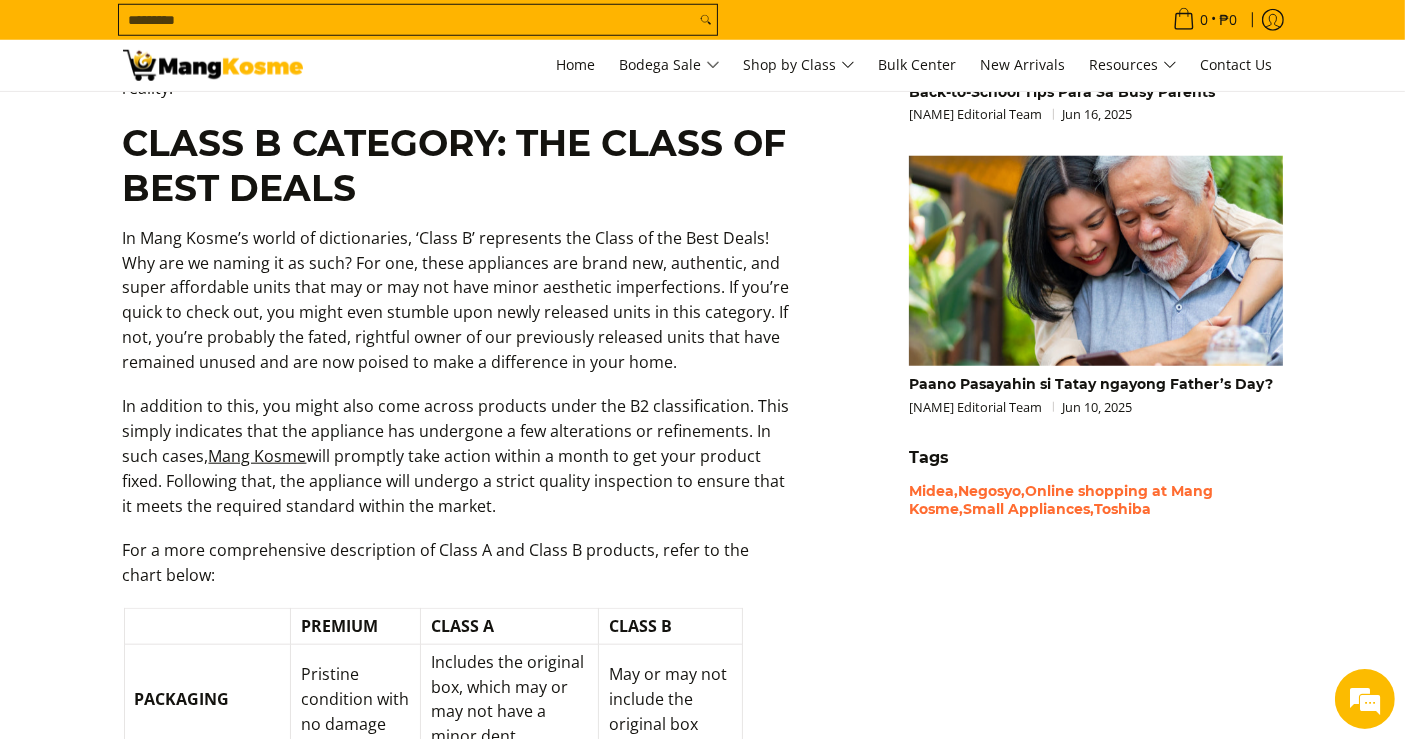 click on "In addition to this, you might also come across products under the B2 classification. This simply indicates that the appliance has undergone a few alterations or refinements. In such cases,  Mang Kosme  will promptly take action within a month to get your product fixed. Following that, the appliance will undergo a strict quality inspection to ensure that it meets the required standard within the market." at bounding box center (457, 466) 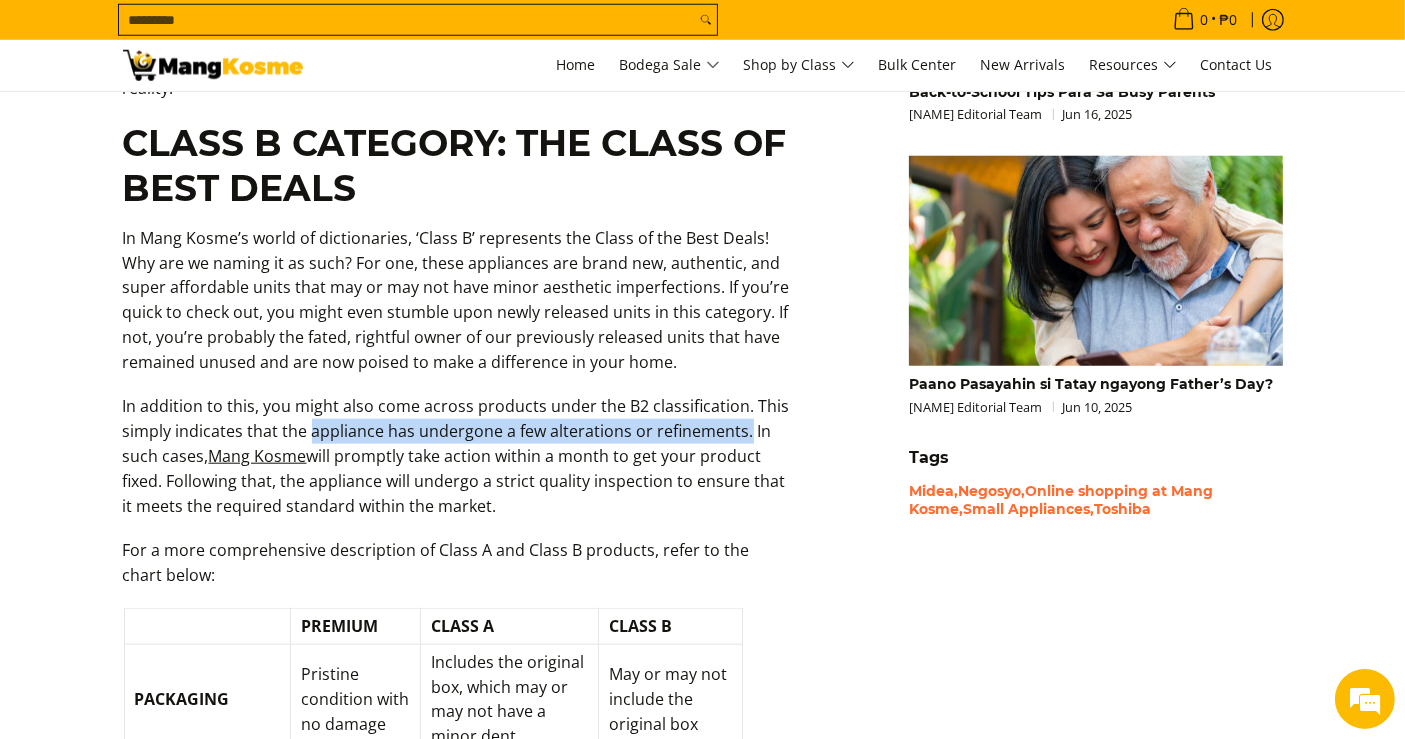 drag, startPoint x: 309, startPoint y: 432, endPoint x: 742, endPoint y: 434, distance: 433.0046 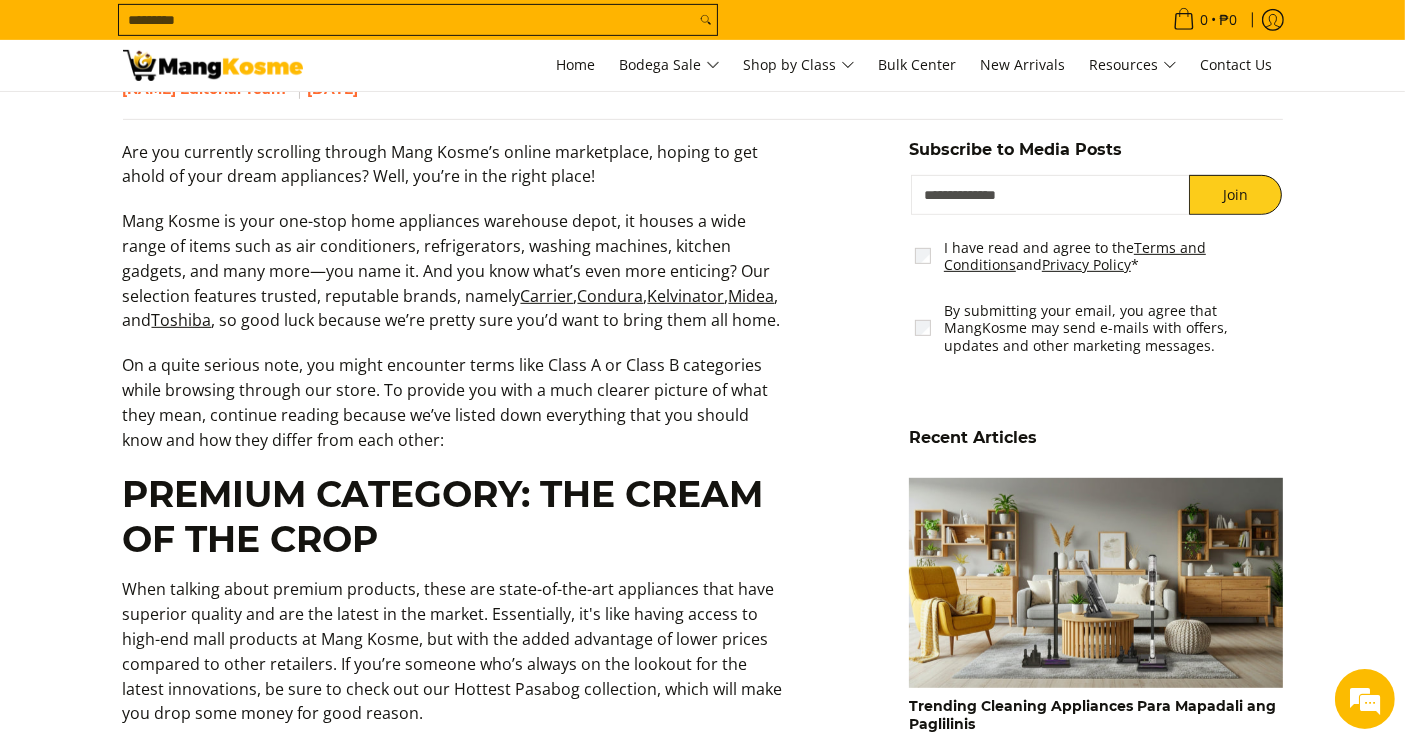 scroll, scrollTop: 1000, scrollLeft: 0, axis: vertical 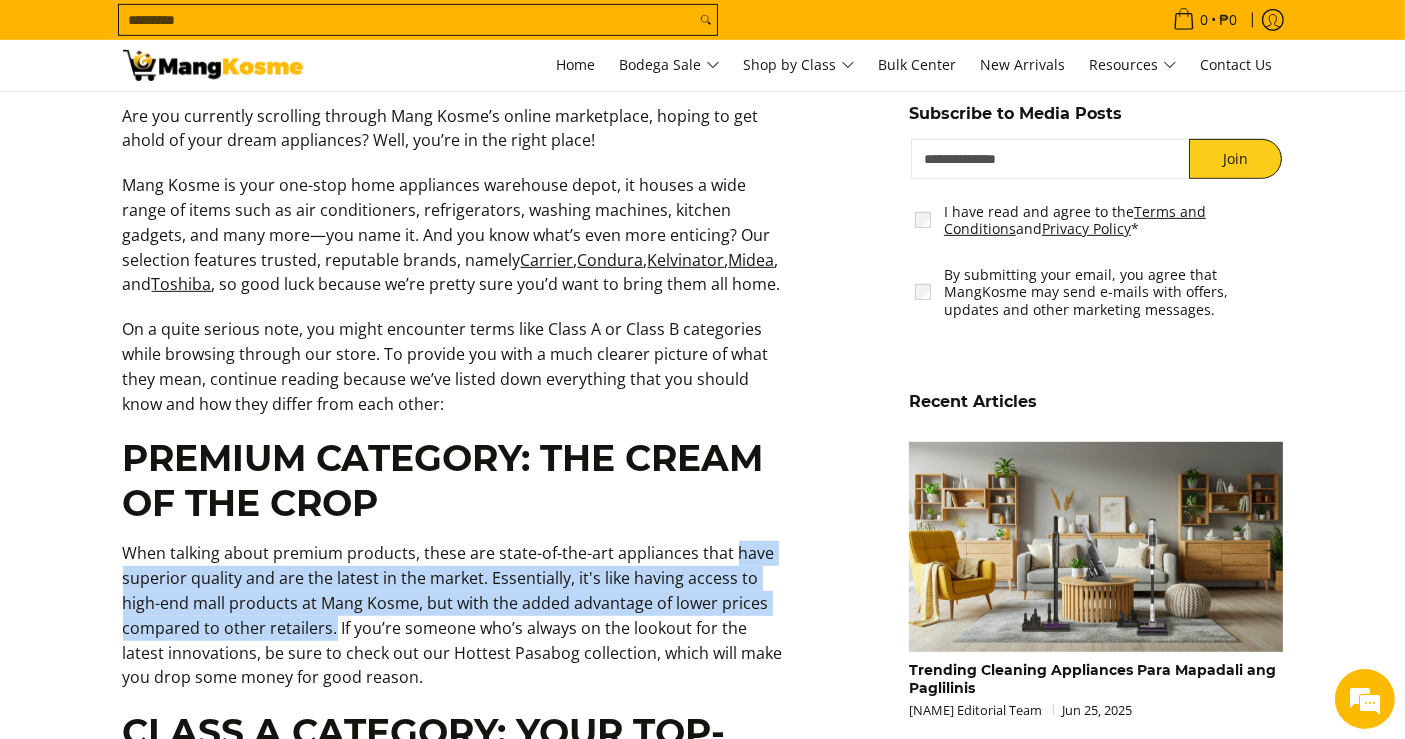 drag, startPoint x: 727, startPoint y: 549, endPoint x: 330, endPoint y: 631, distance: 405.38007 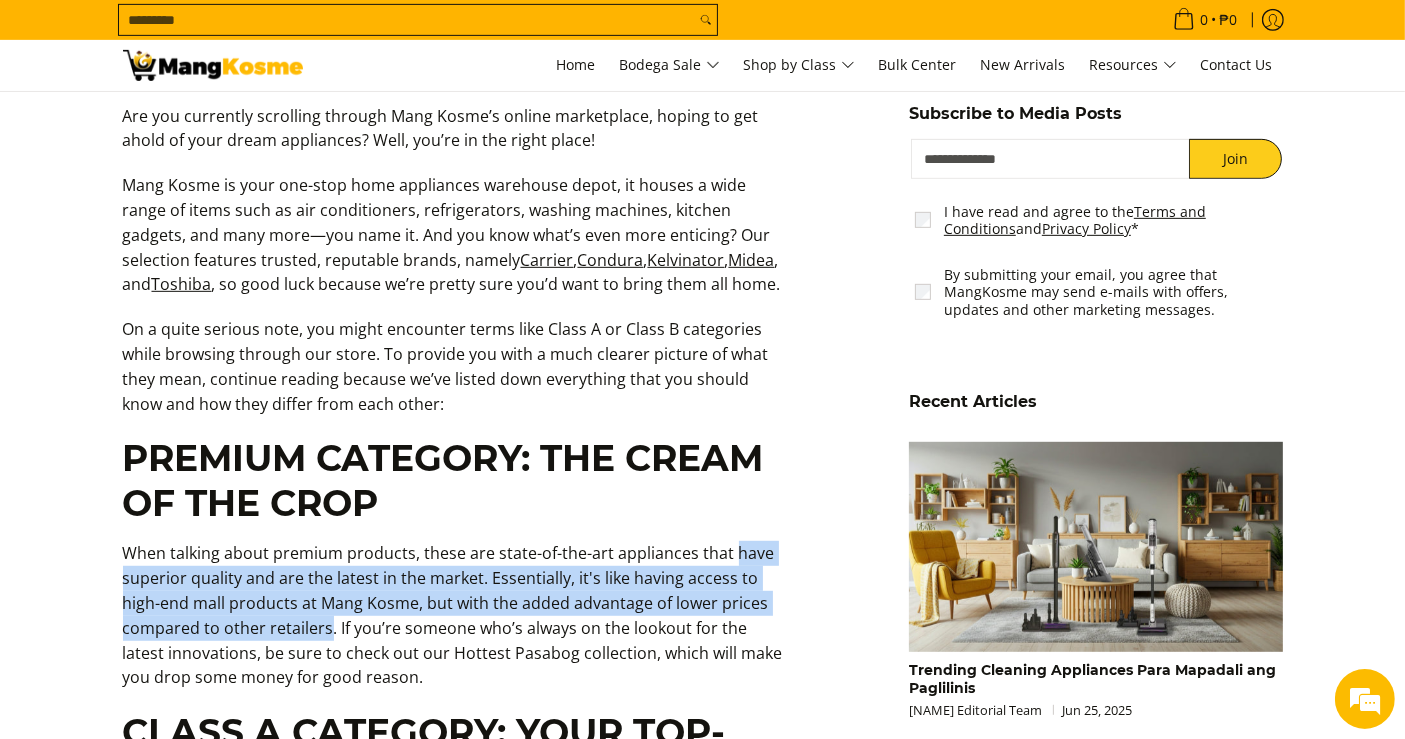 copy on "have superior quality and are the latest in the market. Essentially, it's like having access to high-end mall products at Mang Kosme, but with the added advantage of lower prices compared to other retailers" 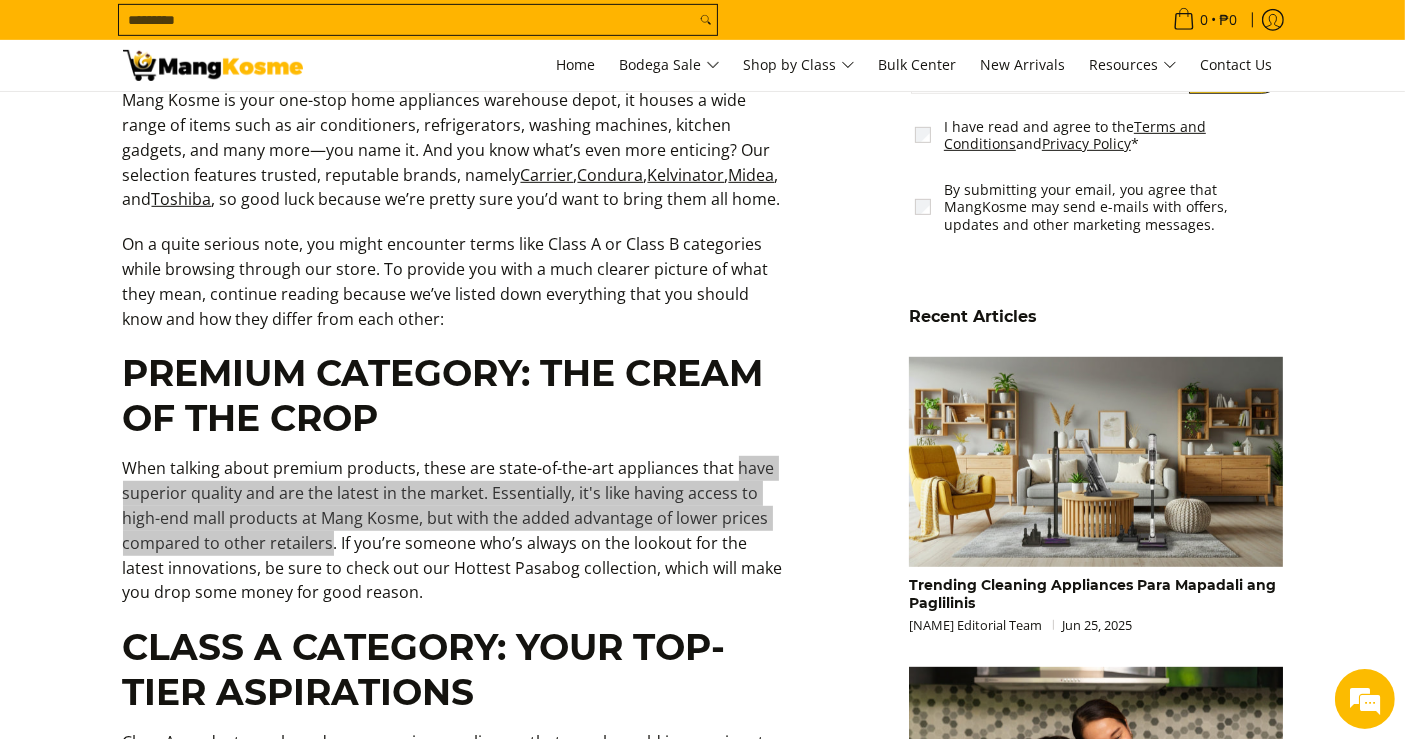 scroll, scrollTop: 1111, scrollLeft: 0, axis: vertical 